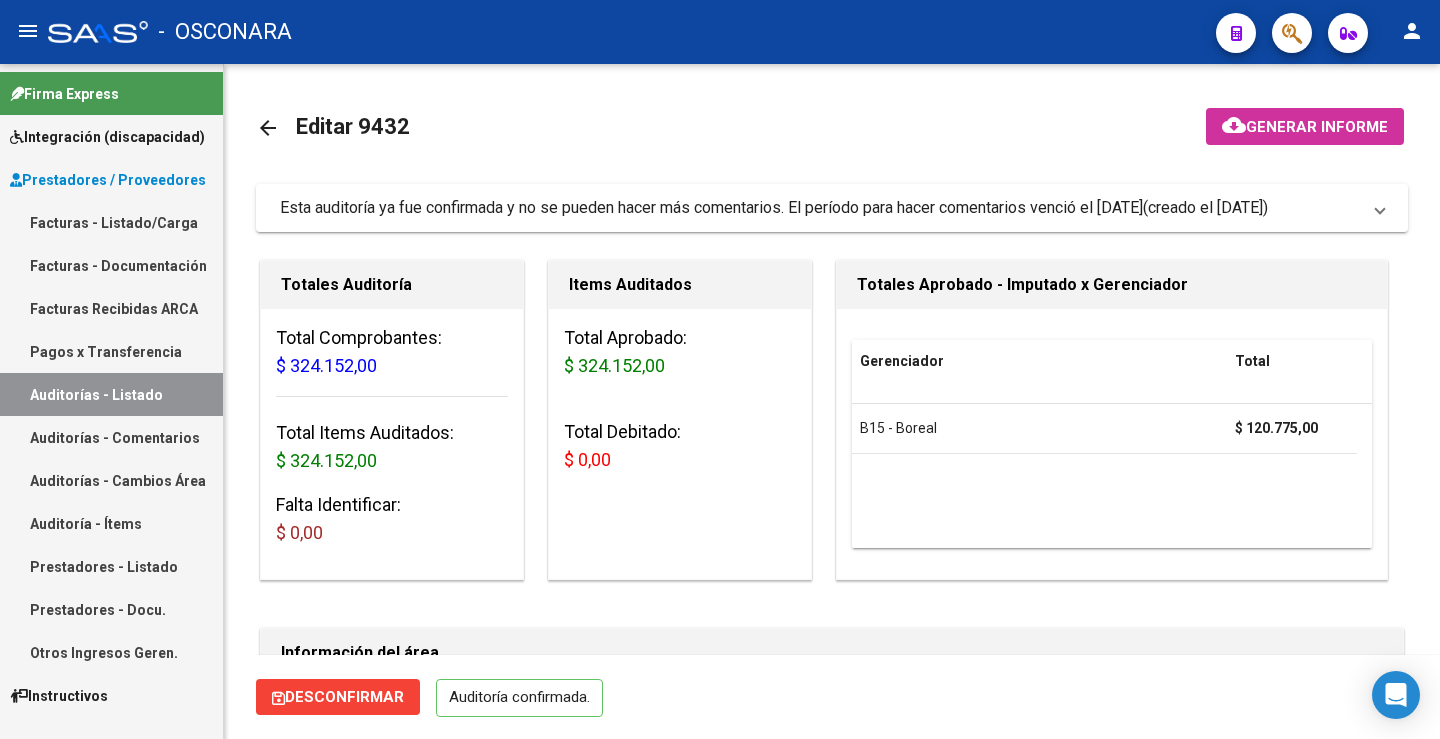 scroll, scrollTop: 0, scrollLeft: 0, axis: both 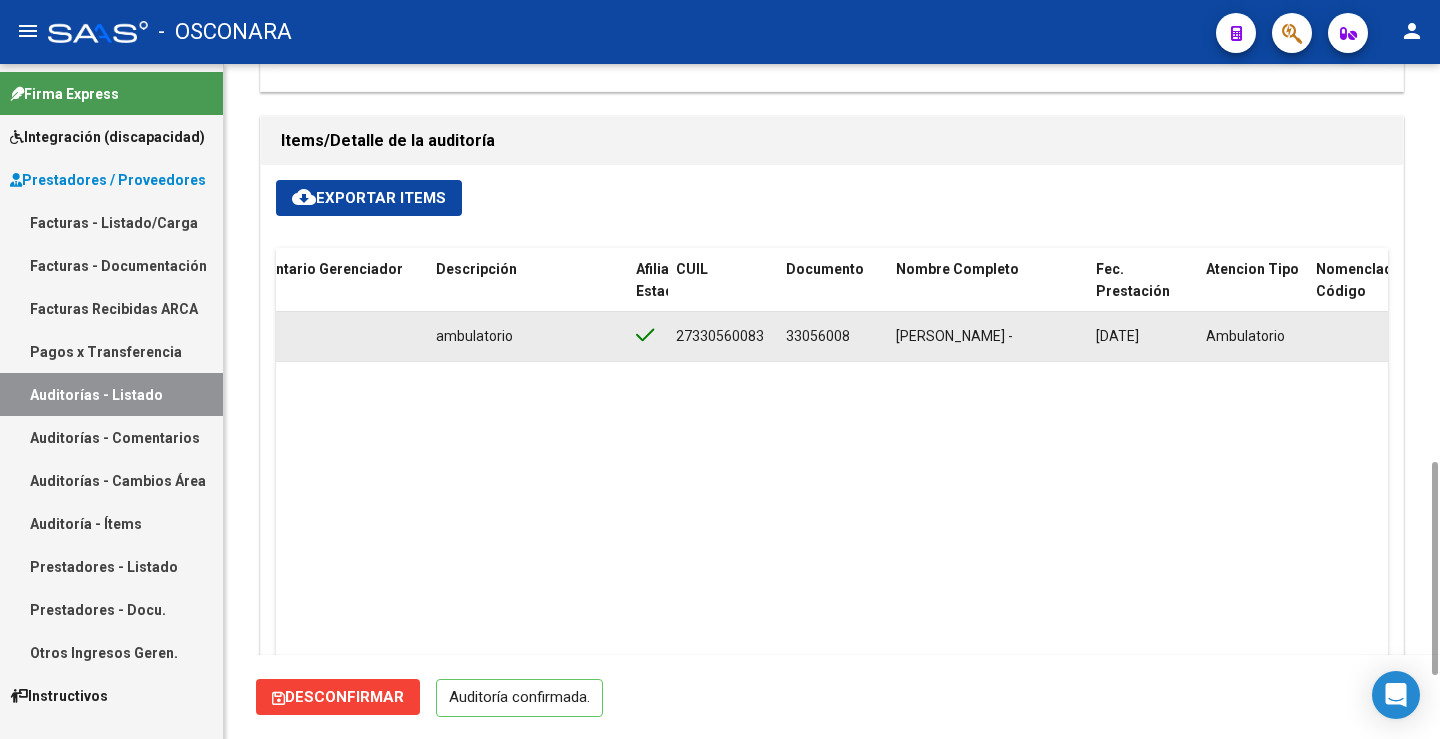 click on "33056008" 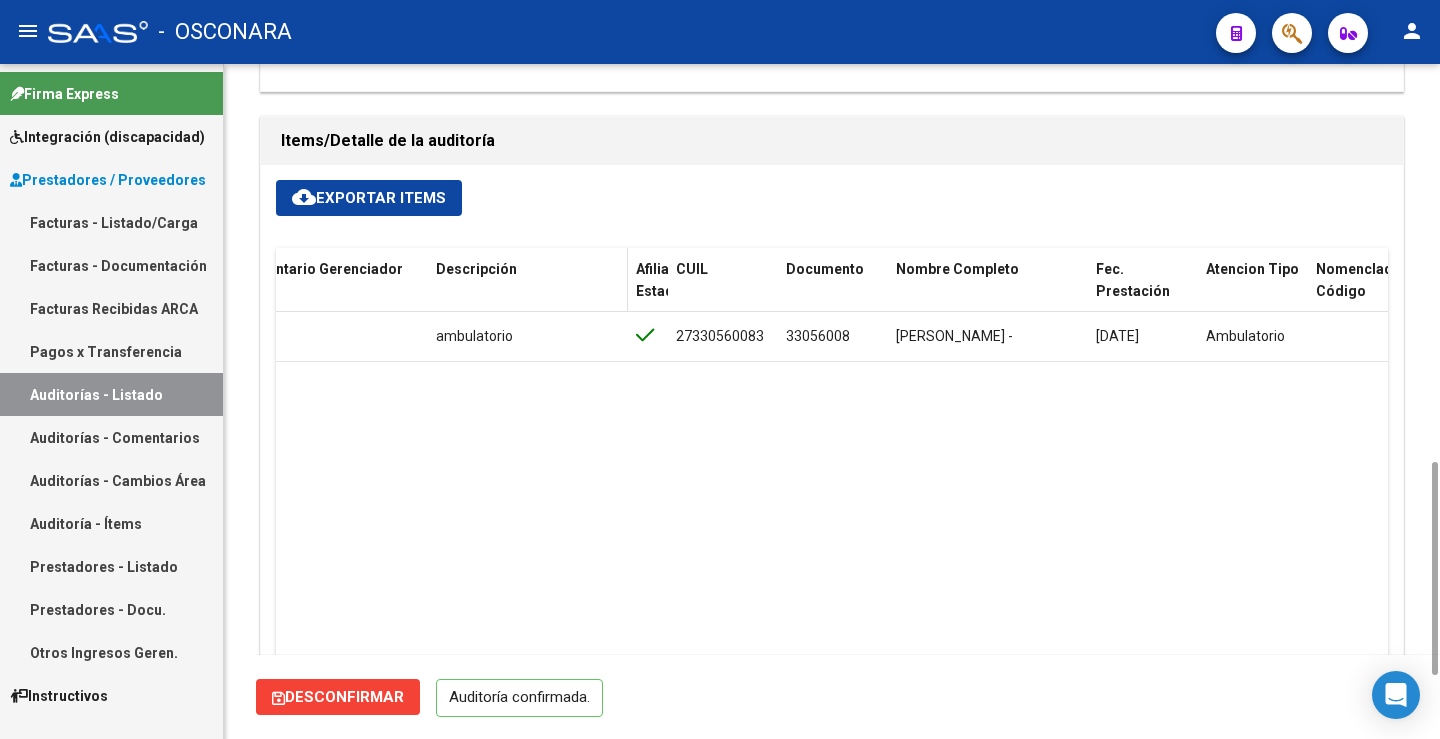 click on "Descripción" 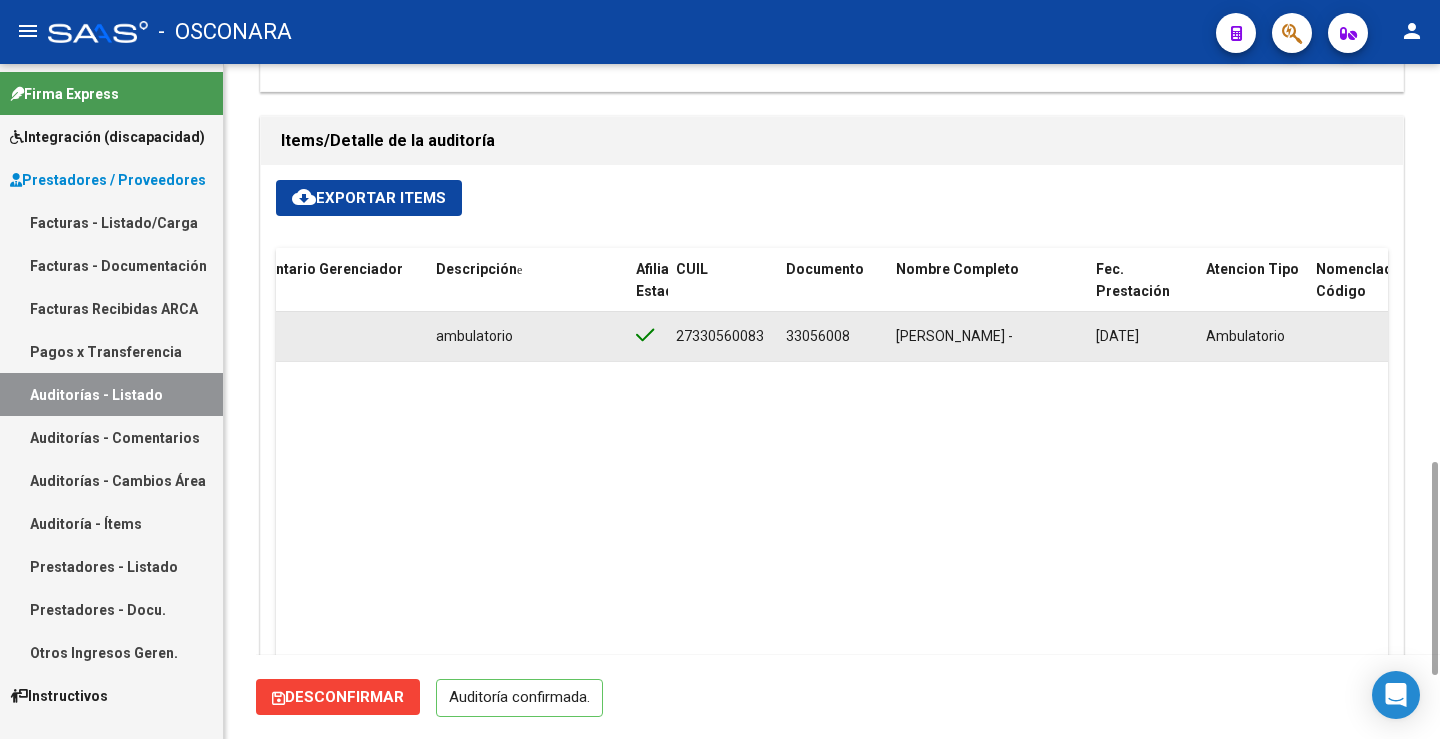 click on "Ambulatorio" 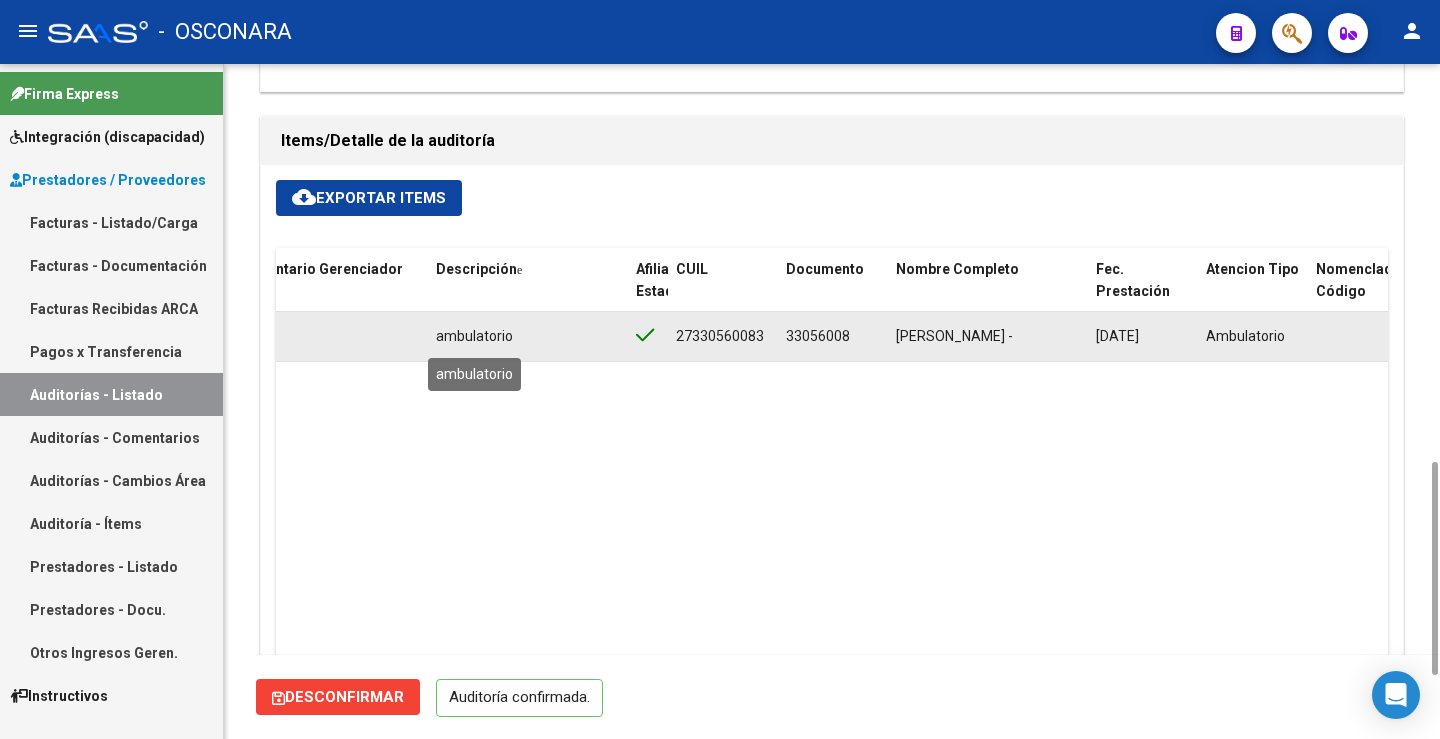 click on "ambulatorio" 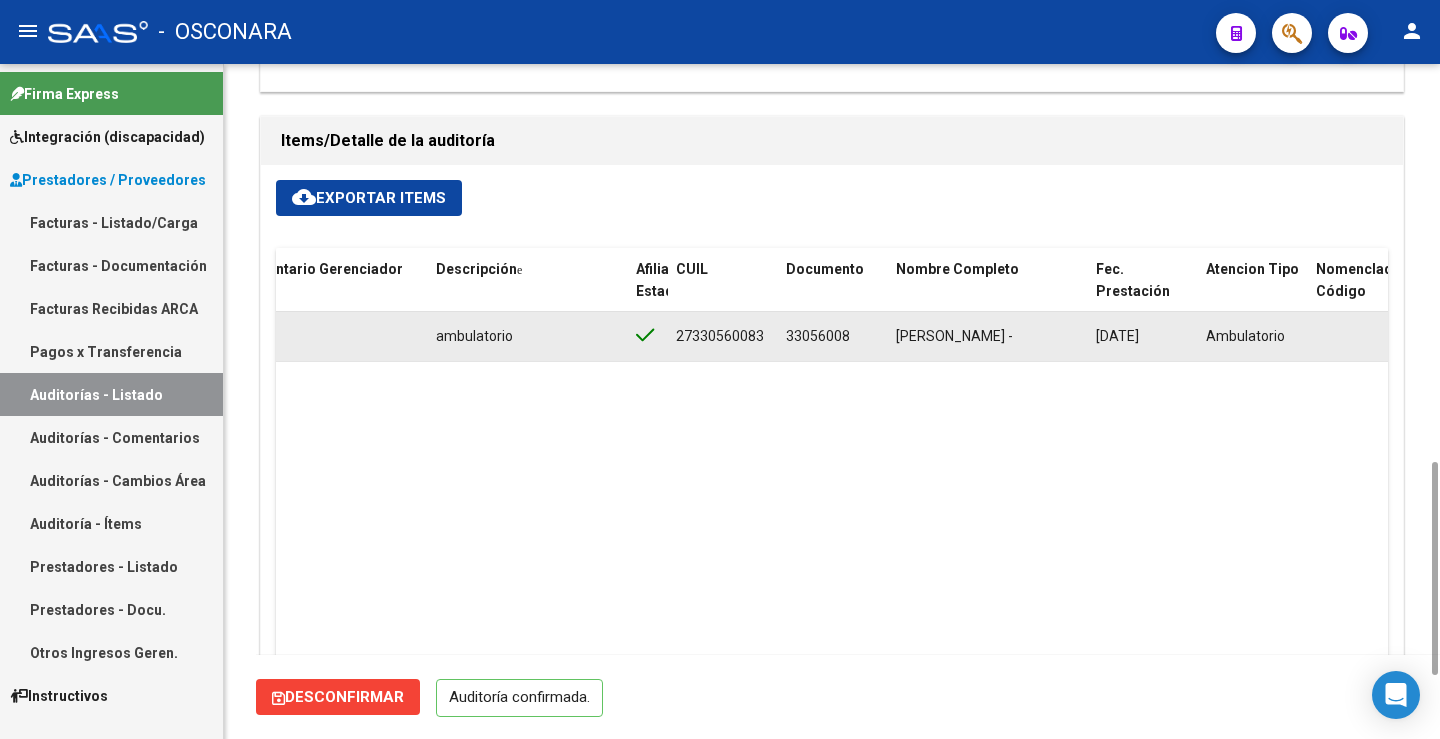 click on "ambulatorio" 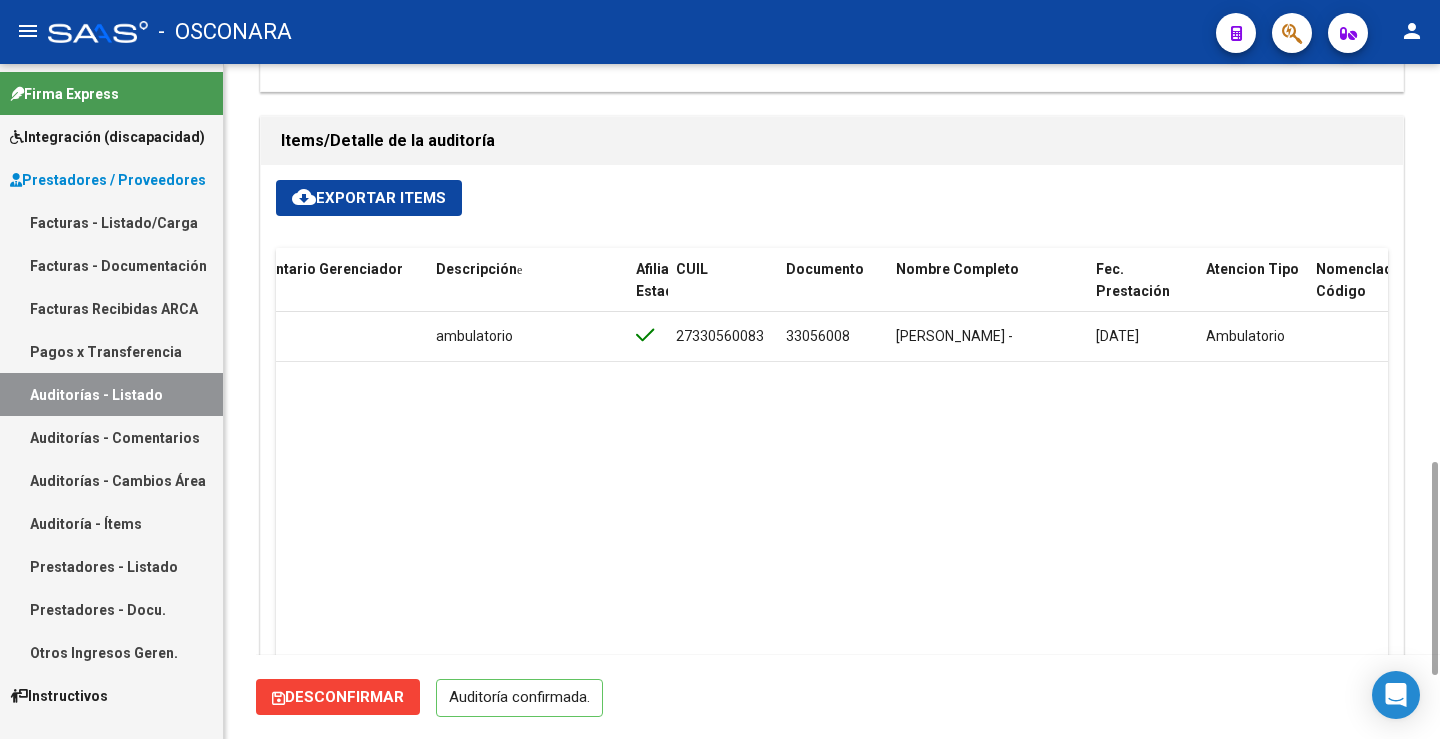 click on "60213  B15 - Boreal $ 120.775,00 $ 120.775,00 $ 0,00          ambulatorio  27330560083  33056008   [PERSON_NAME]        -   [DATE]   Ambulatorio  [PERSON_NAME] [GEOGRAPHIC_DATA][PERSON_NAME]   [DATE]   Hospitales de Autogestión" 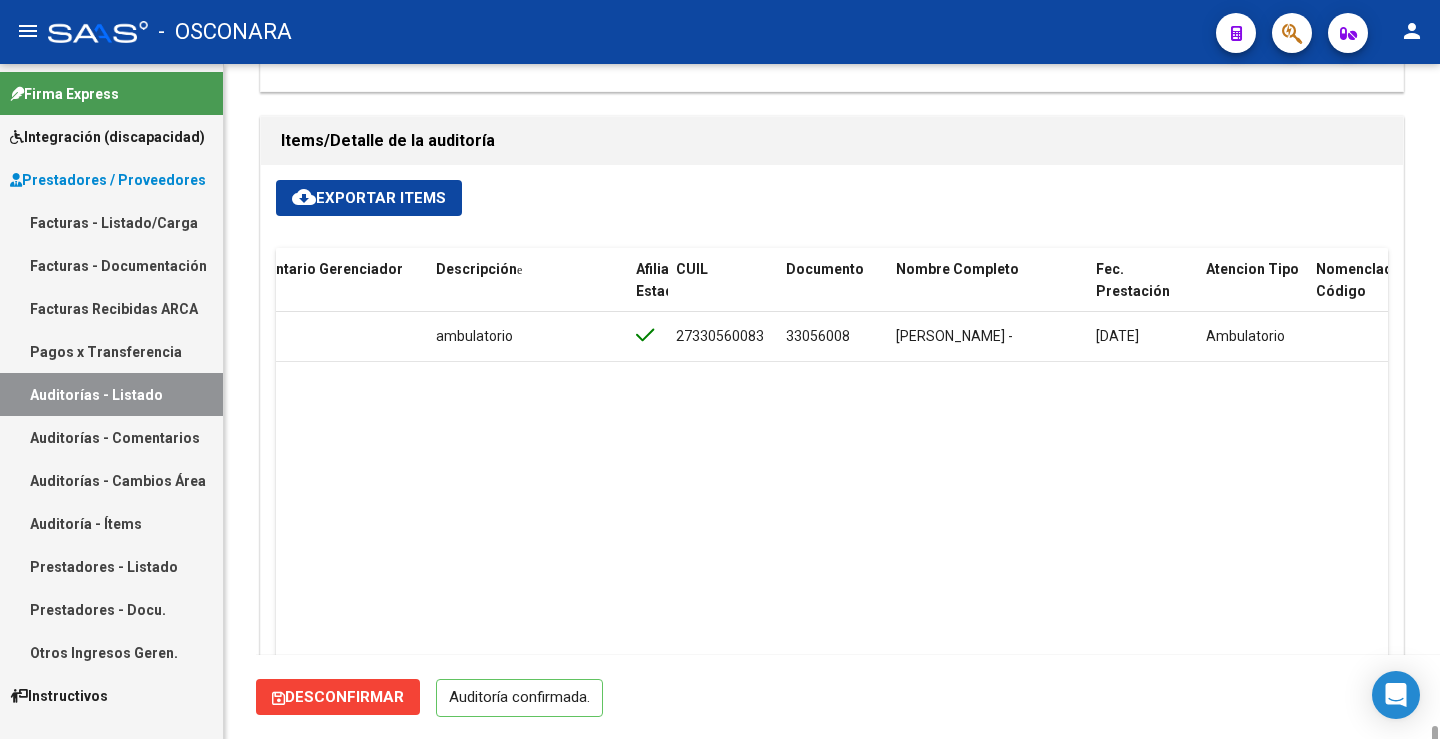 scroll, scrollTop: 1456, scrollLeft: 0, axis: vertical 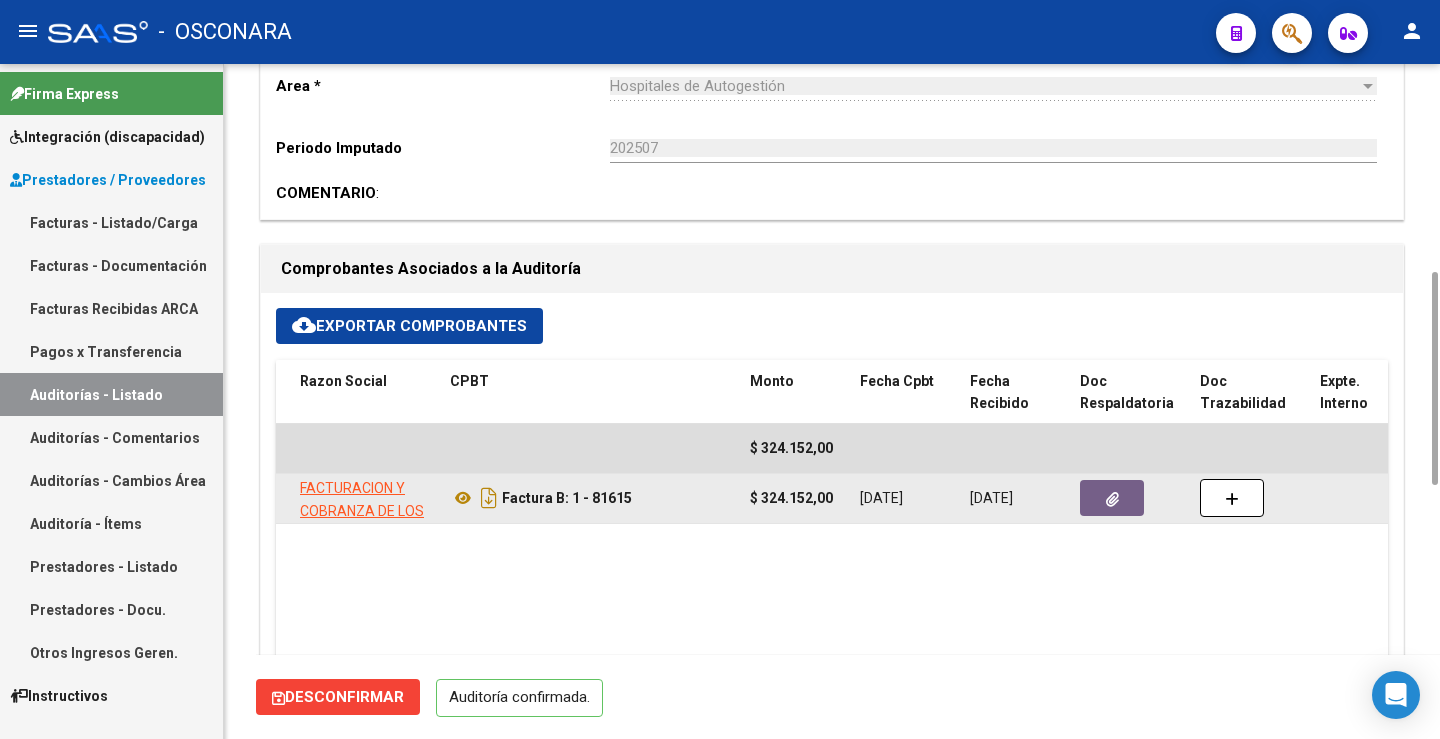 click 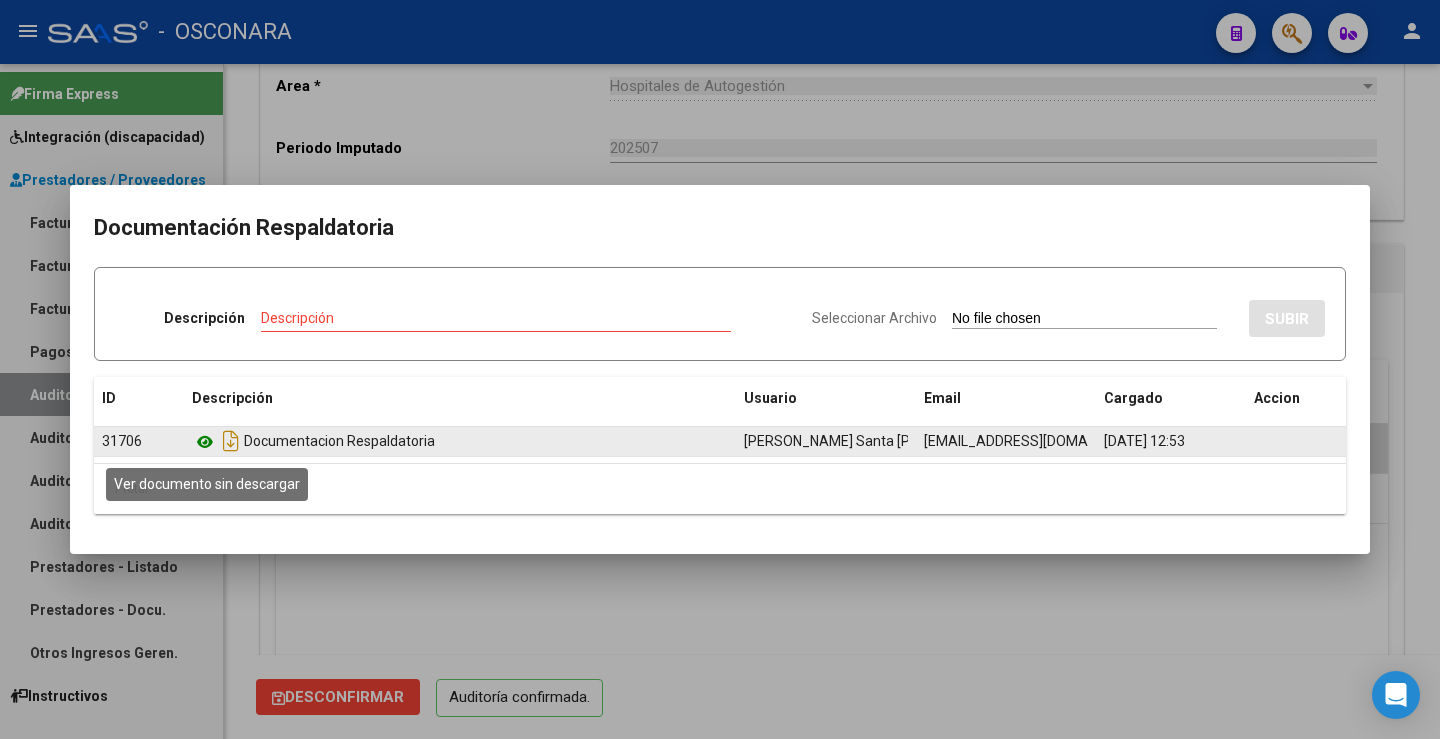 click 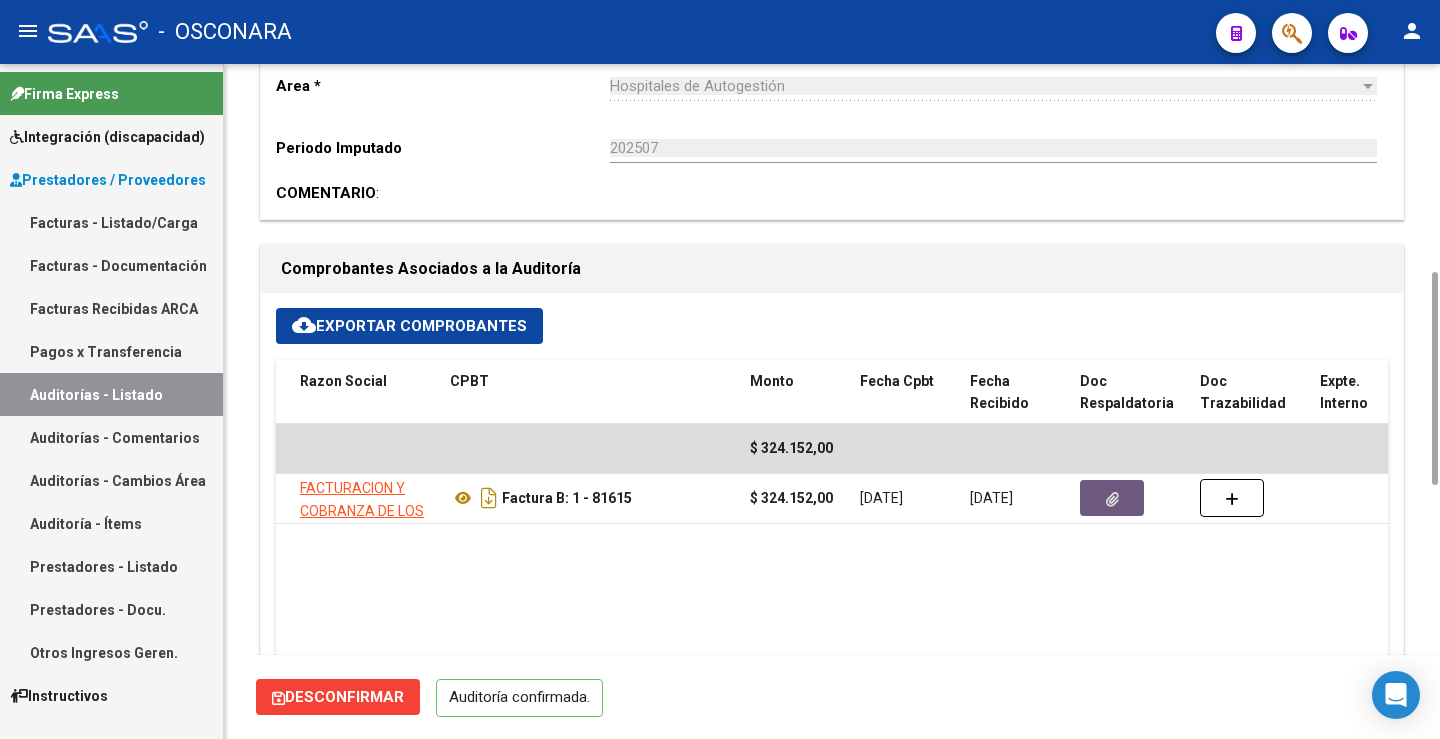scroll, scrollTop: 856, scrollLeft: 0, axis: vertical 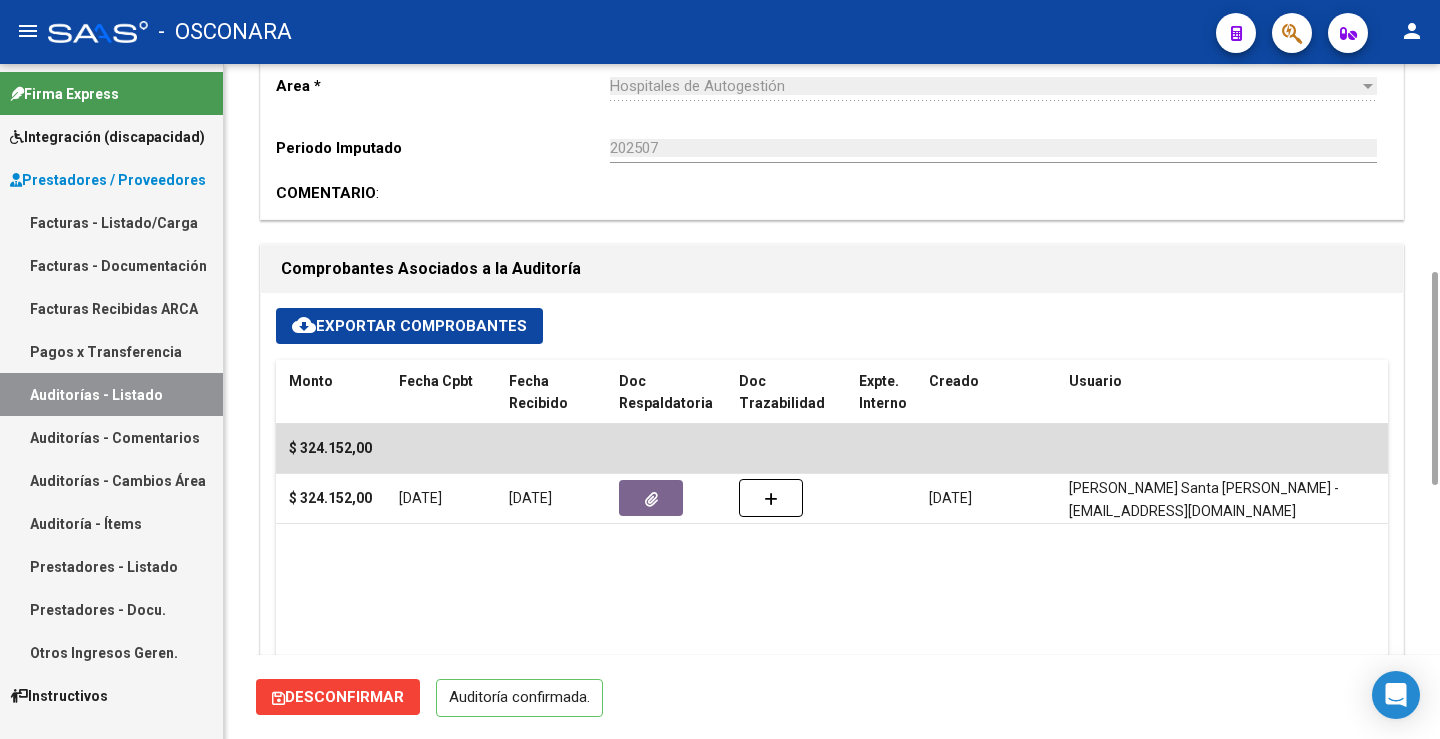 drag, startPoint x: 761, startPoint y: 654, endPoint x: 597, endPoint y: 641, distance: 164.51443 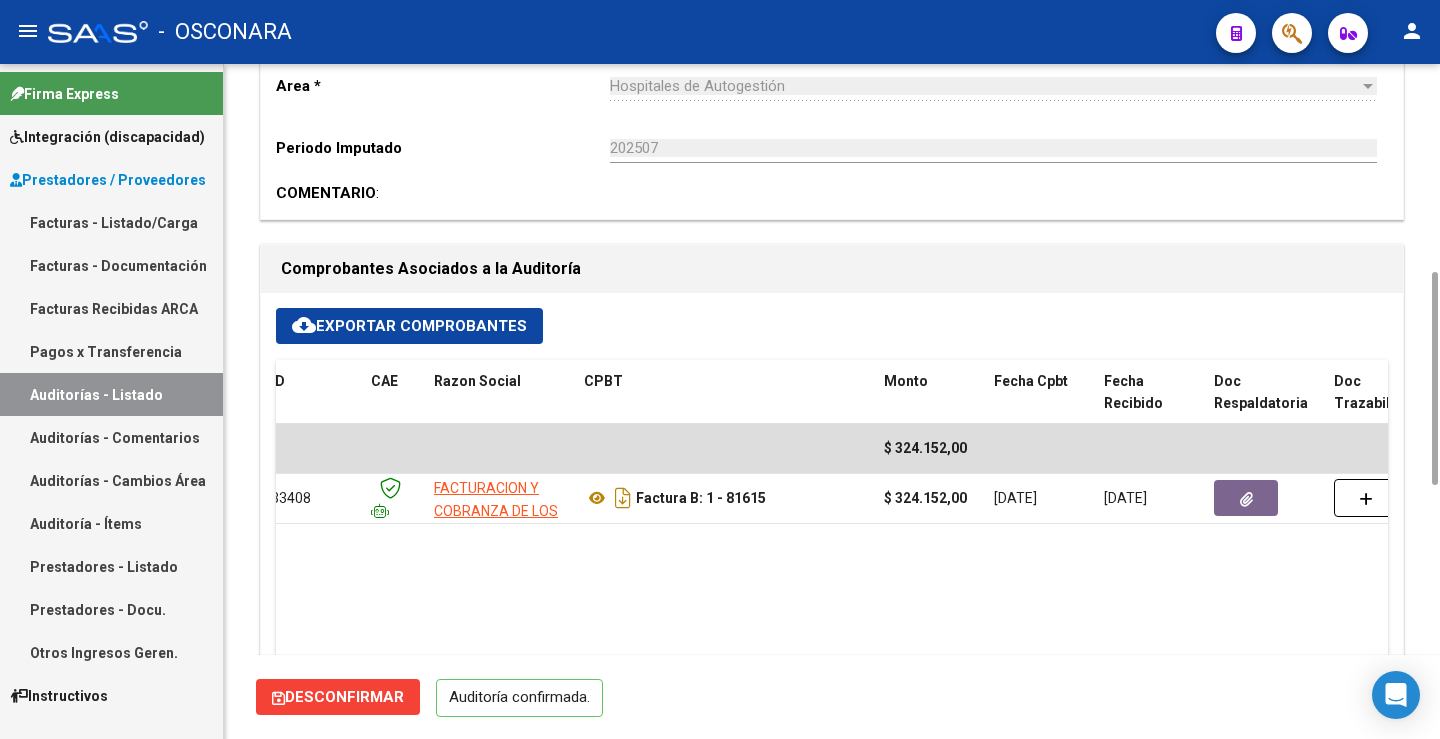 scroll, scrollTop: 0, scrollLeft: 0, axis: both 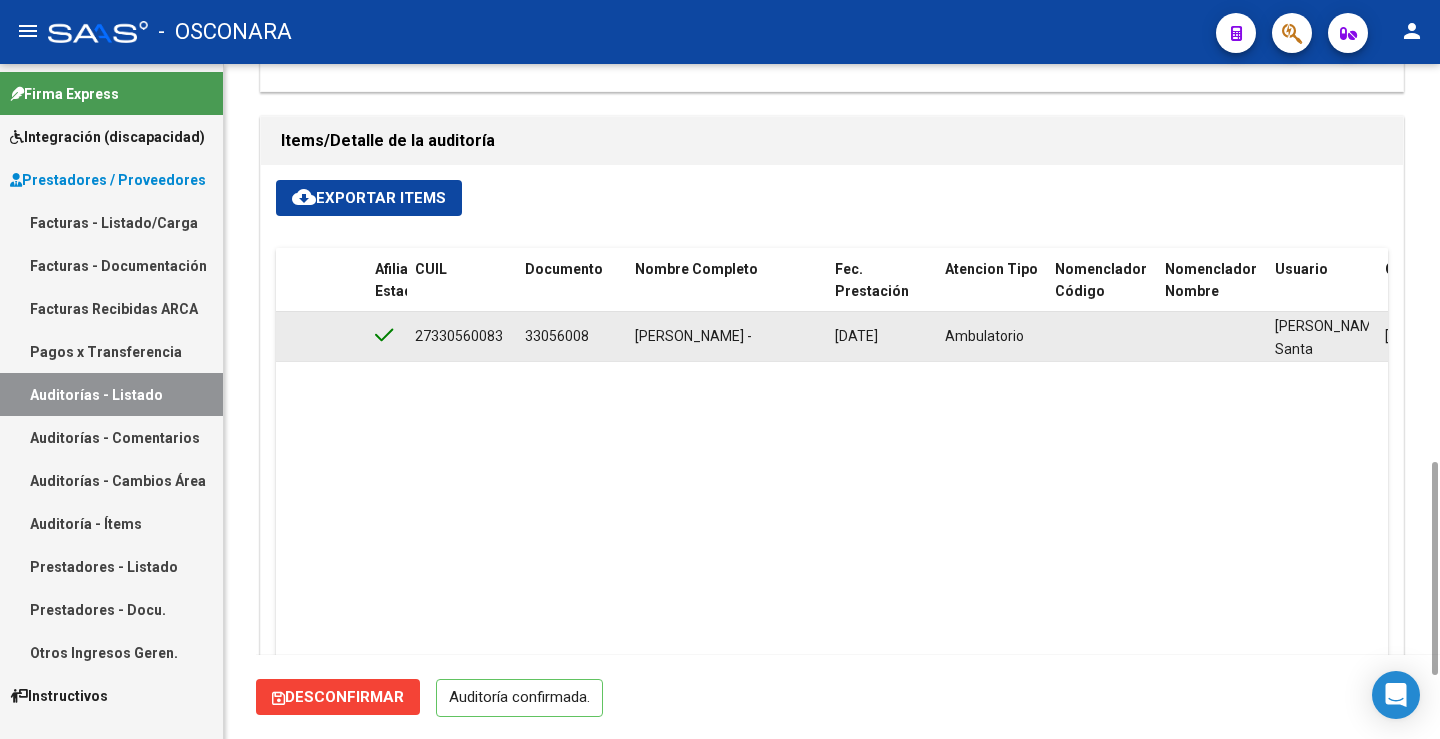 click on "[PERSON_NAME]        -" 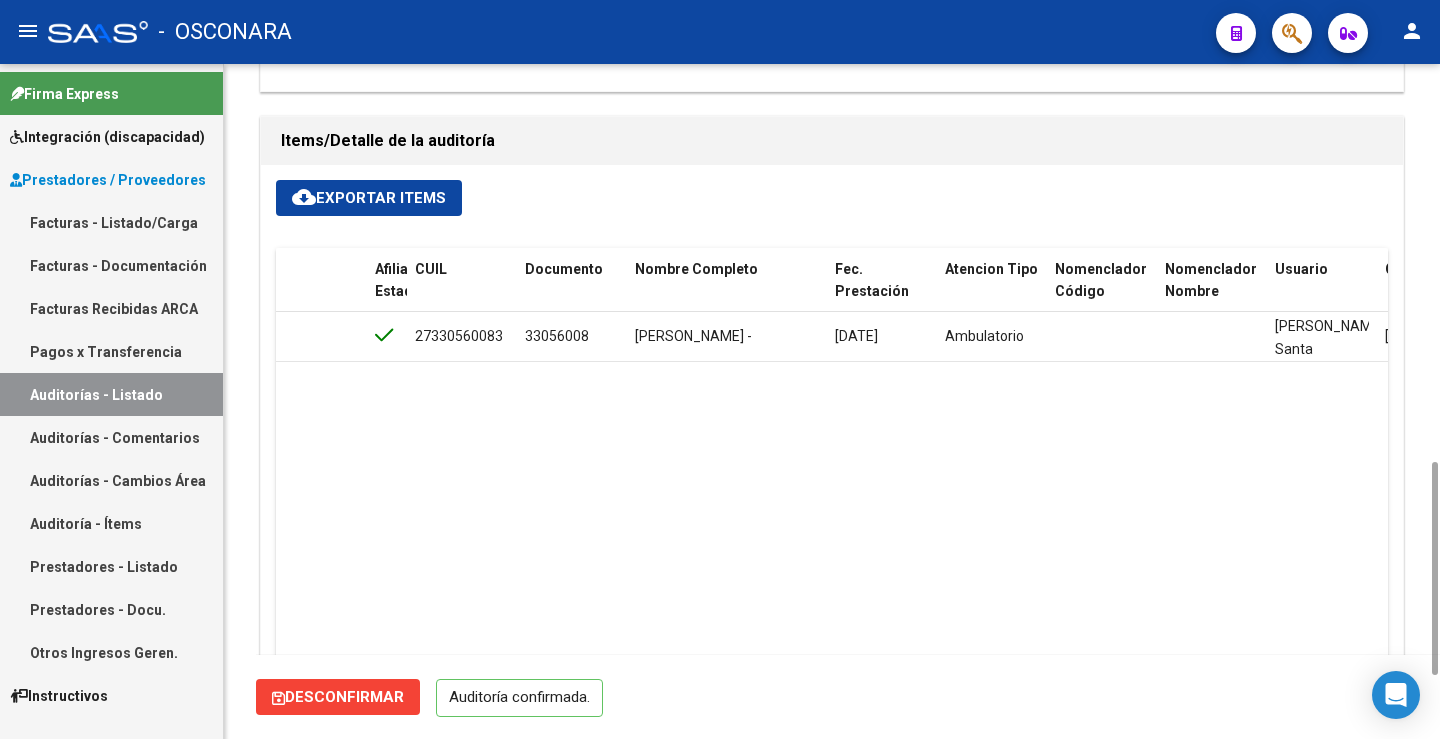 click on "60213  B15 - Boreal $ 120.775,00 $ 120.775,00 $ 0,00          ambulatorio  27330560083  33056008   [PERSON_NAME]        -   [DATE]   Ambulatorio  [PERSON_NAME] [GEOGRAPHIC_DATA][PERSON_NAME]   [DATE]   Hospitales de Autogestión" 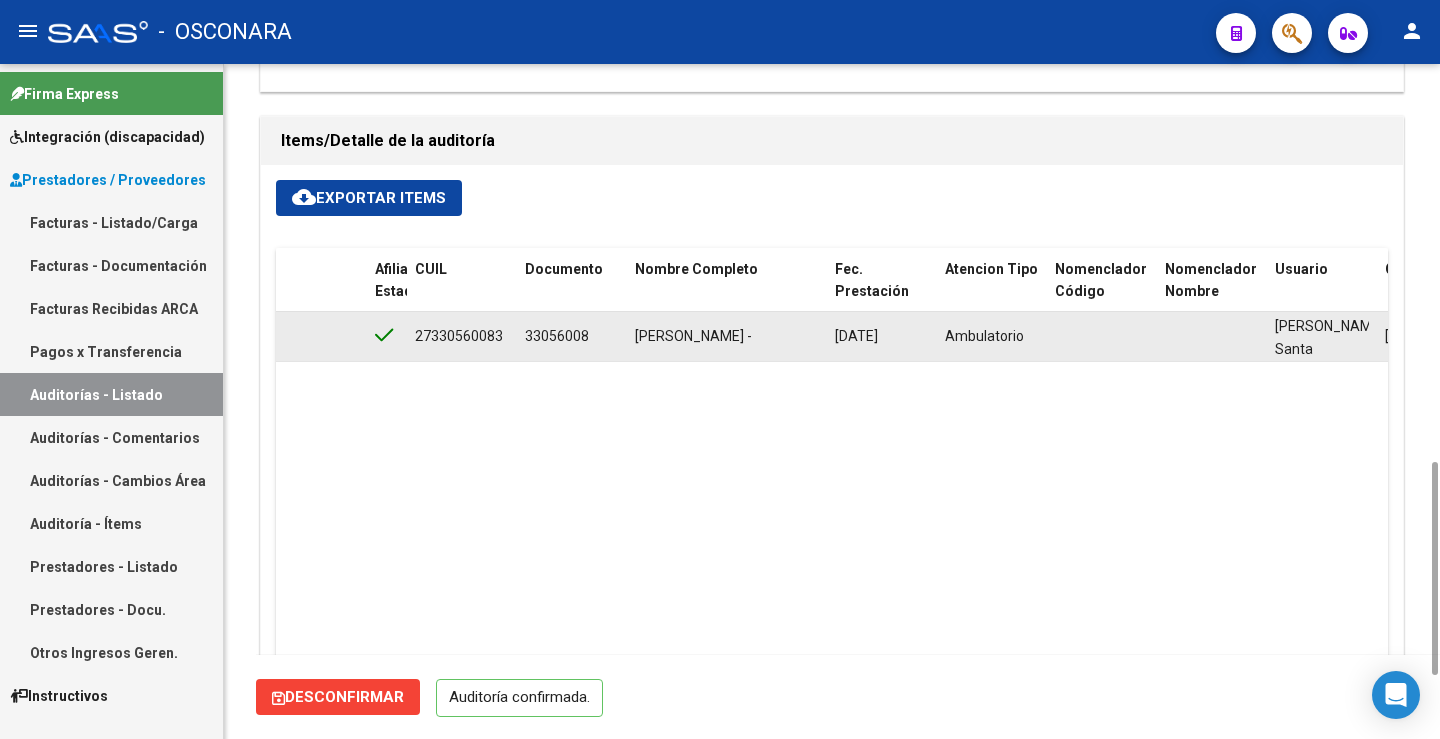 scroll, scrollTop: 0, scrollLeft: 0, axis: both 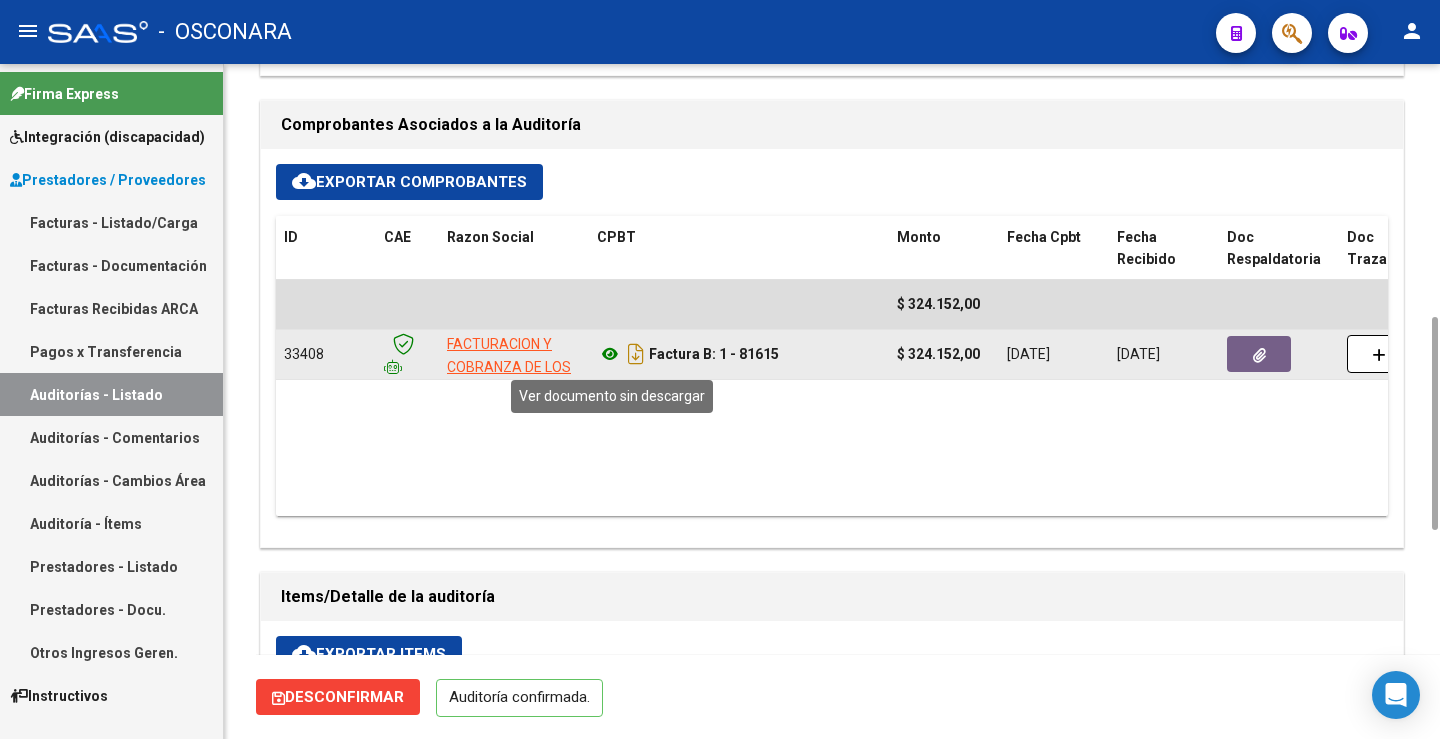 click 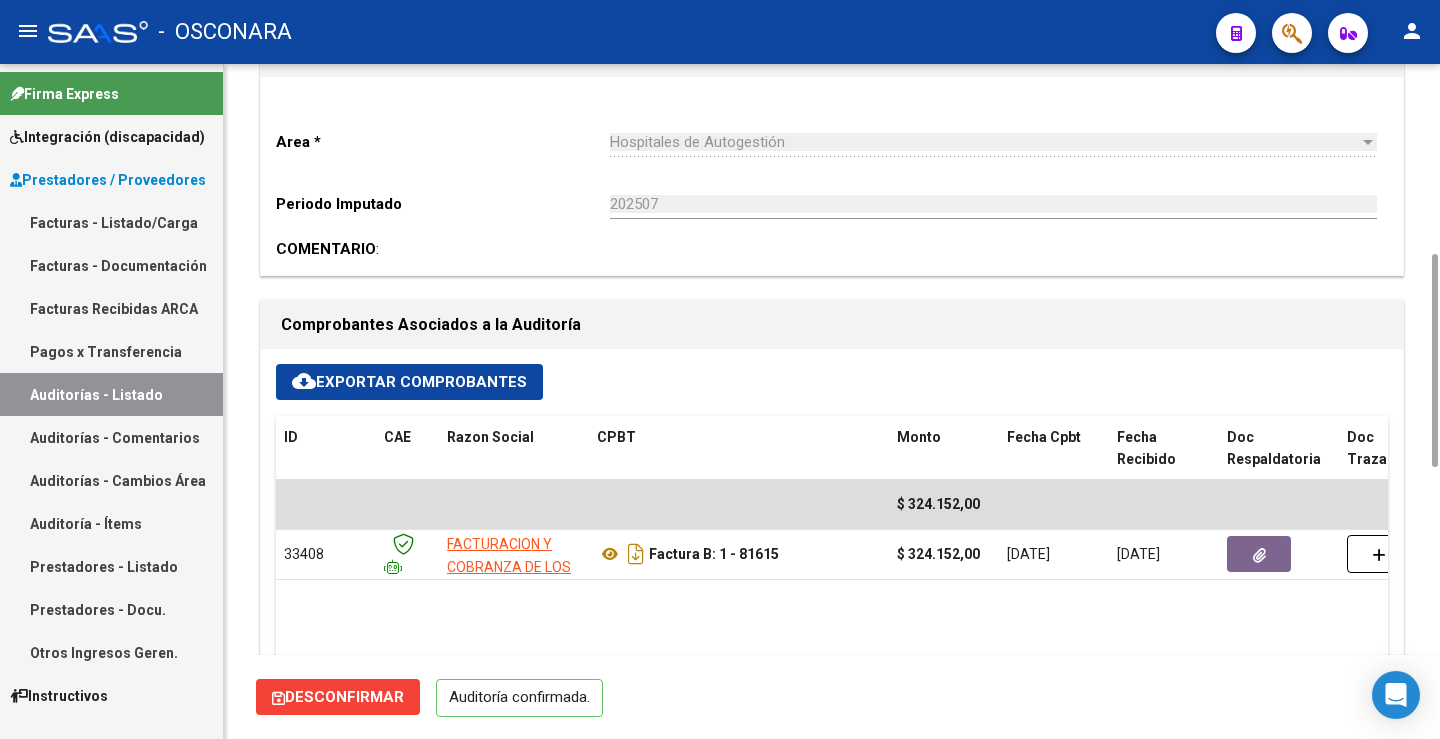 scroll, scrollTop: 800, scrollLeft: 0, axis: vertical 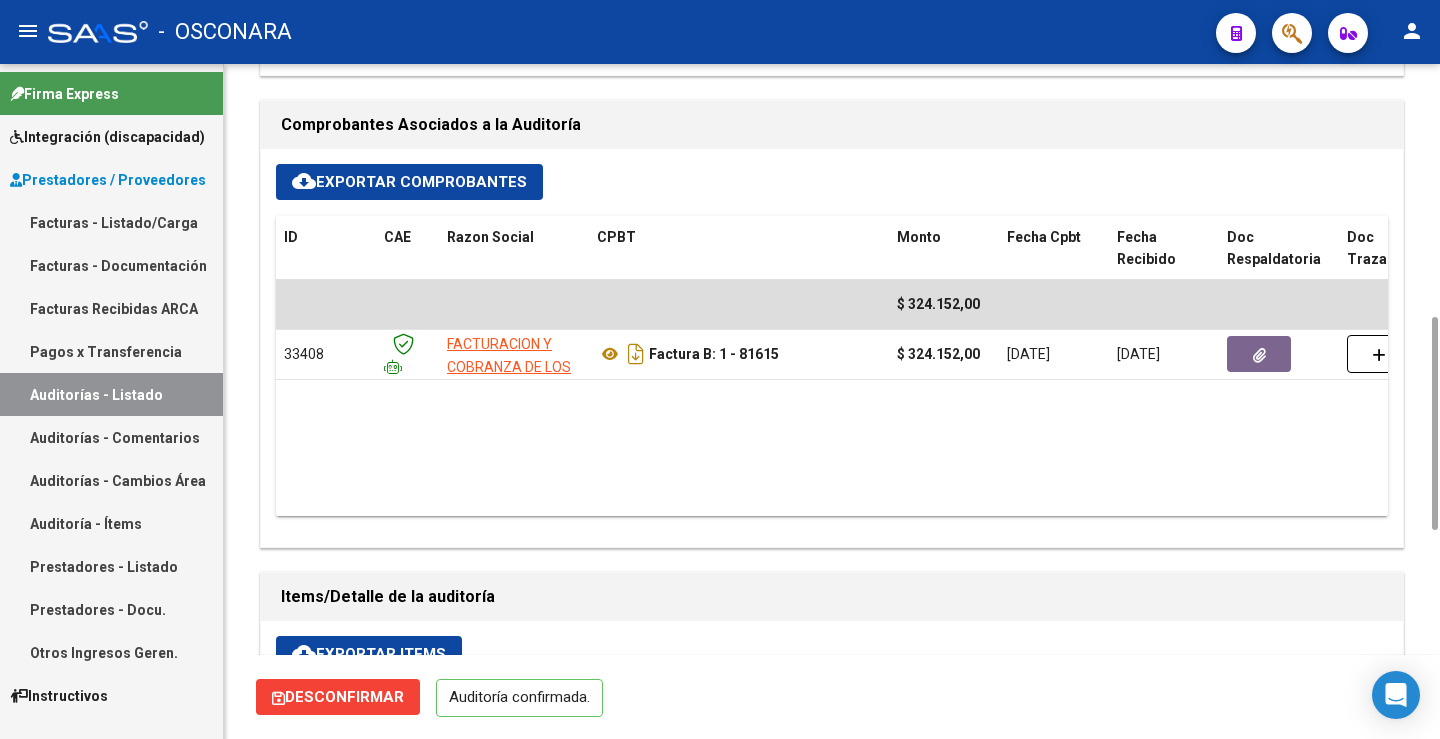 drag, startPoint x: 810, startPoint y: 519, endPoint x: 931, endPoint y: 516, distance: 121.037186 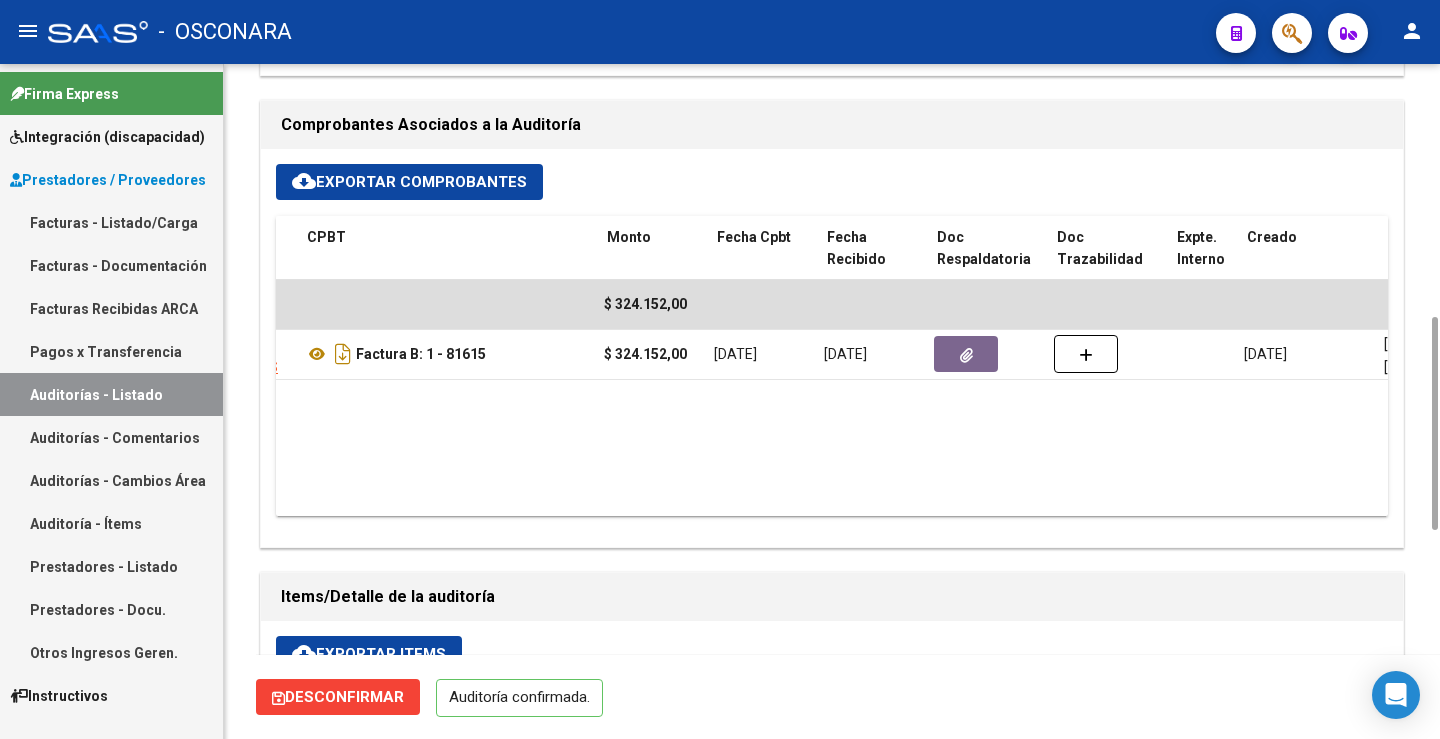 scroll, scrollTop: 0, scrollLeft: 0, axis: both 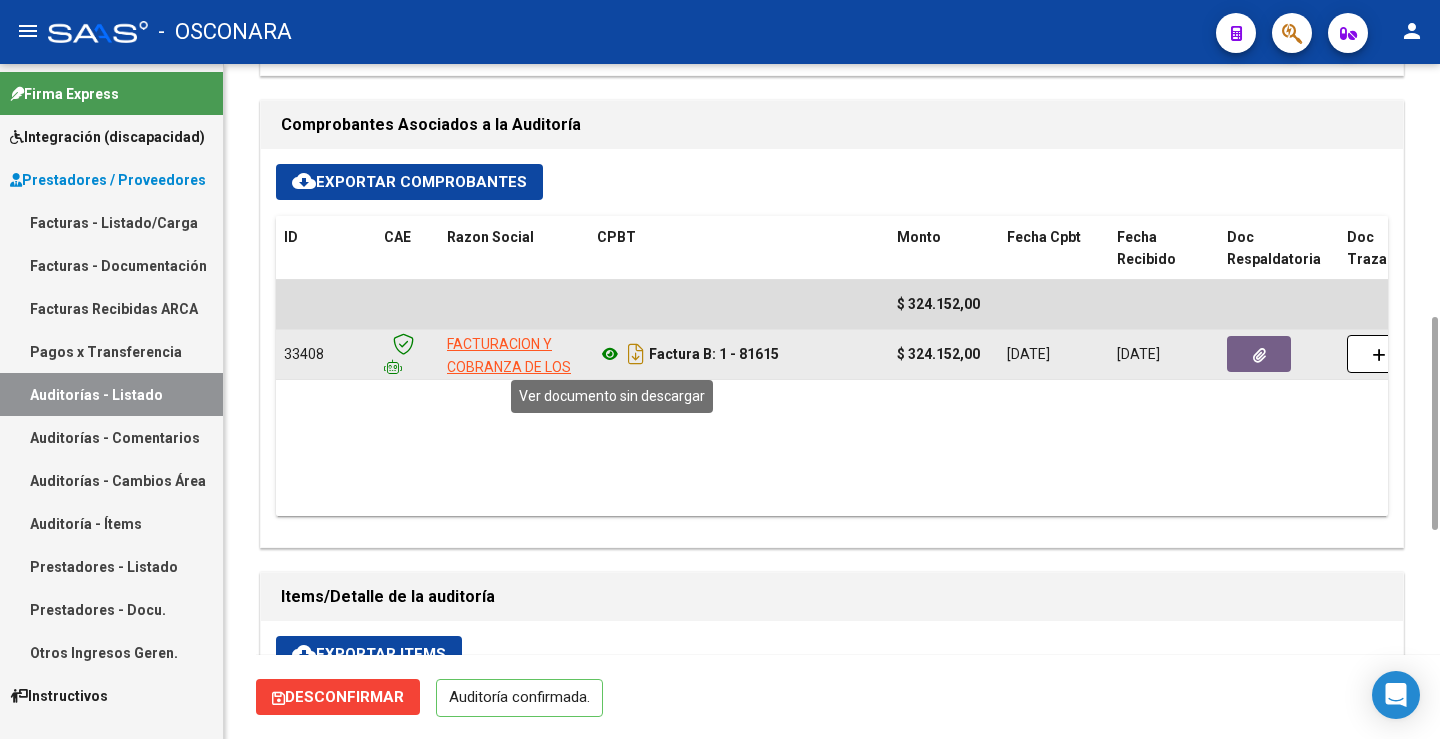 click 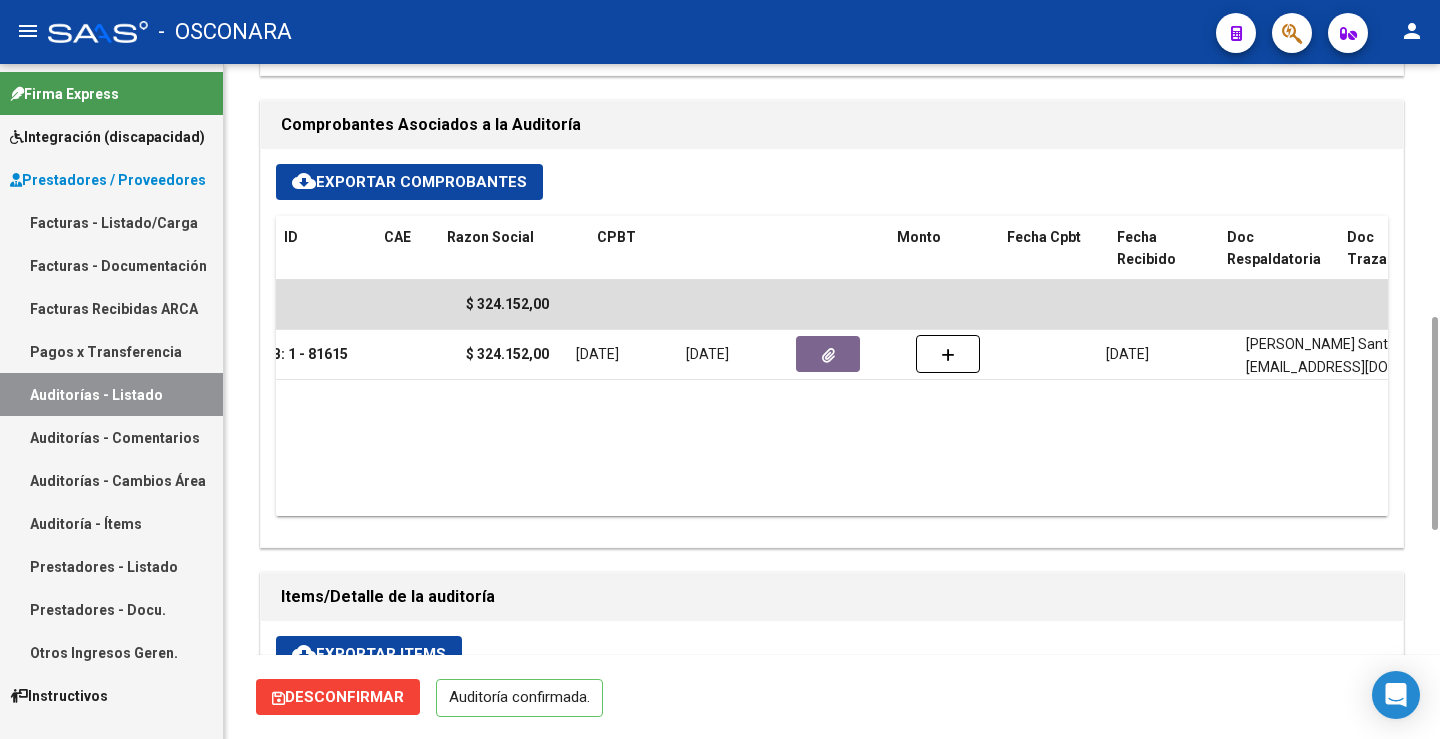 scroll, scrollTop: 0, scrollLeft: 0, axis: both 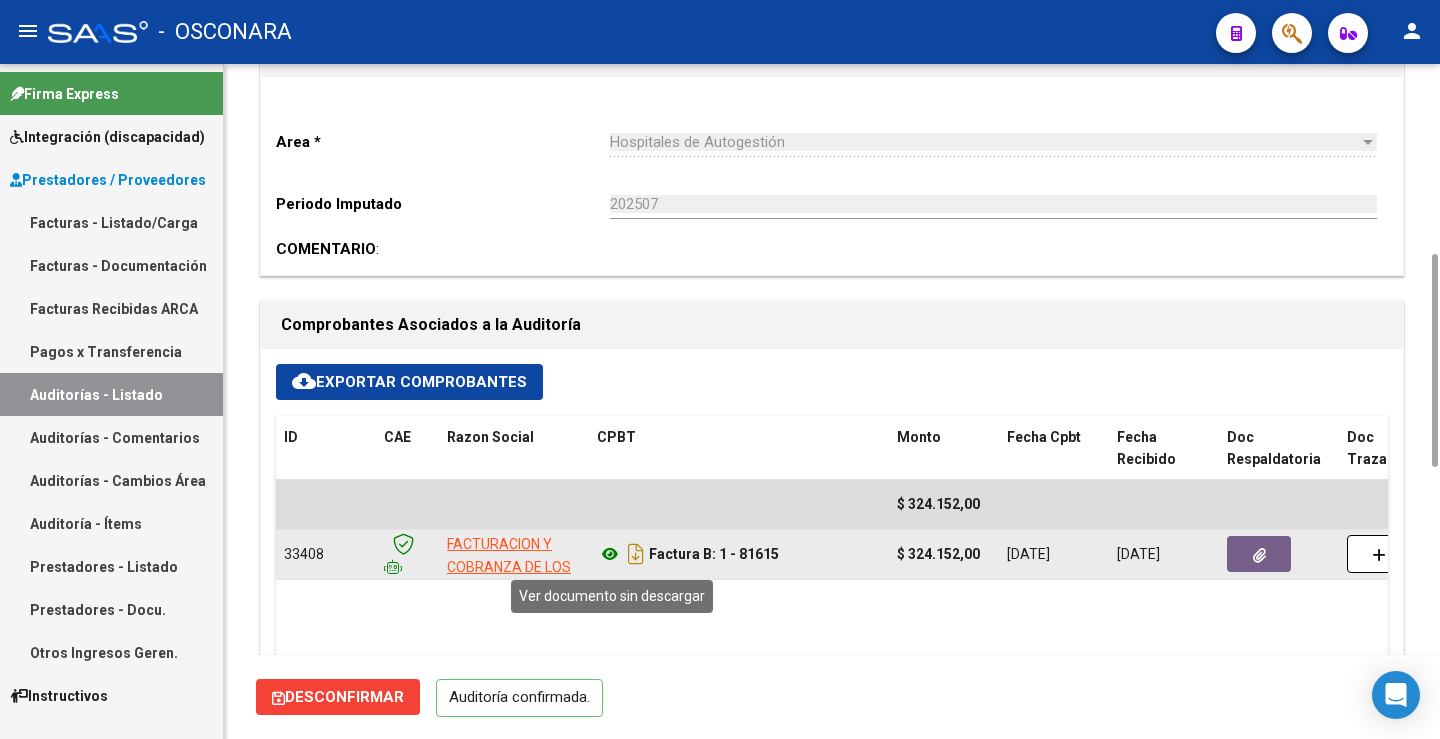 click 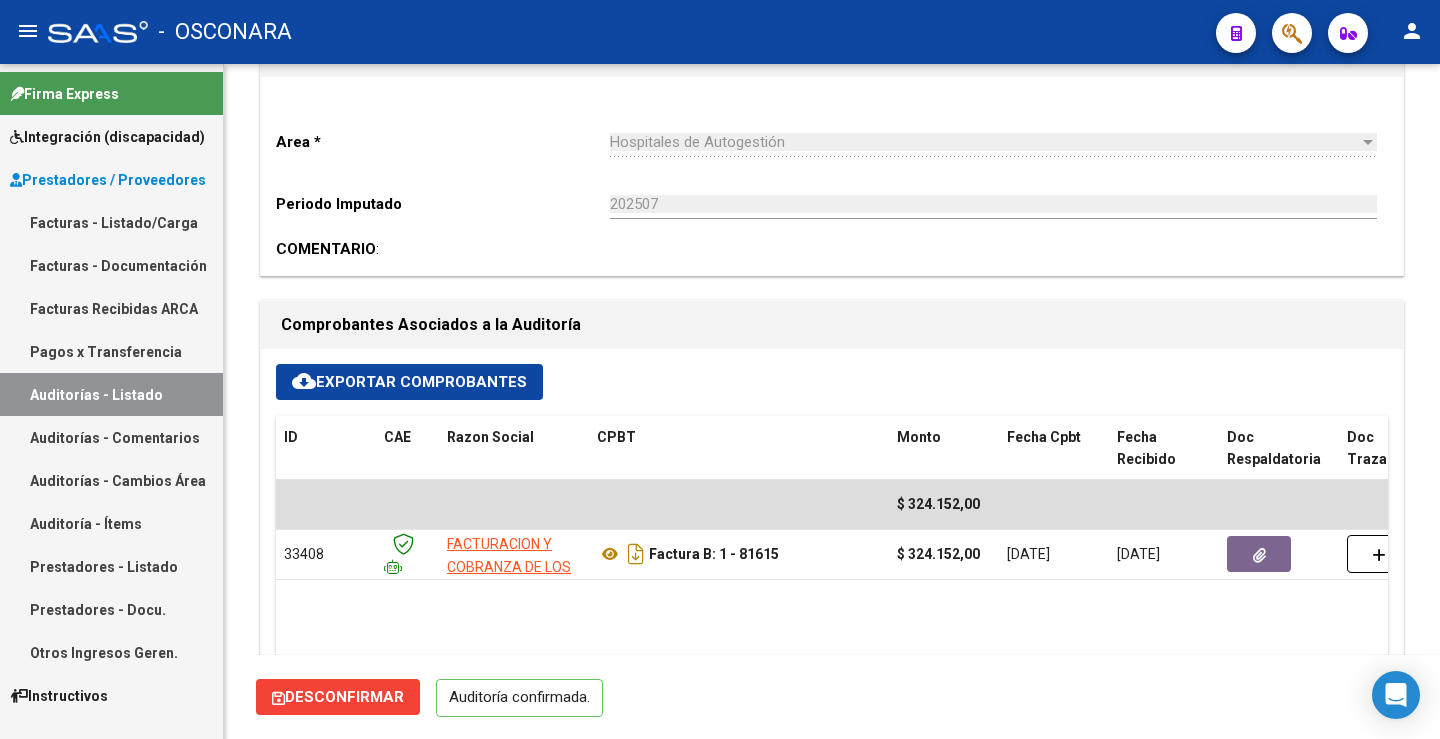 scroll, scrollTop: 0, scrollLeft: 0, axis: both 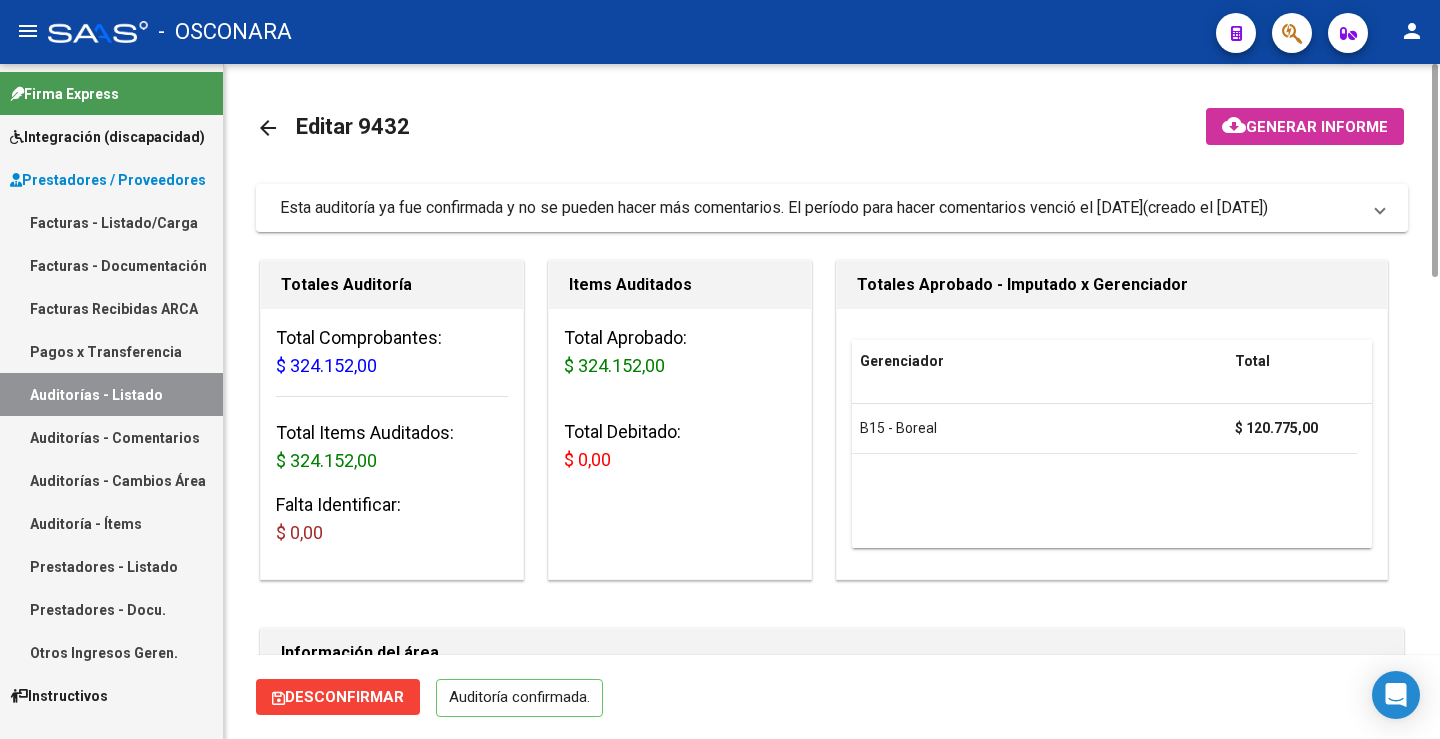 click on "arrow_back" 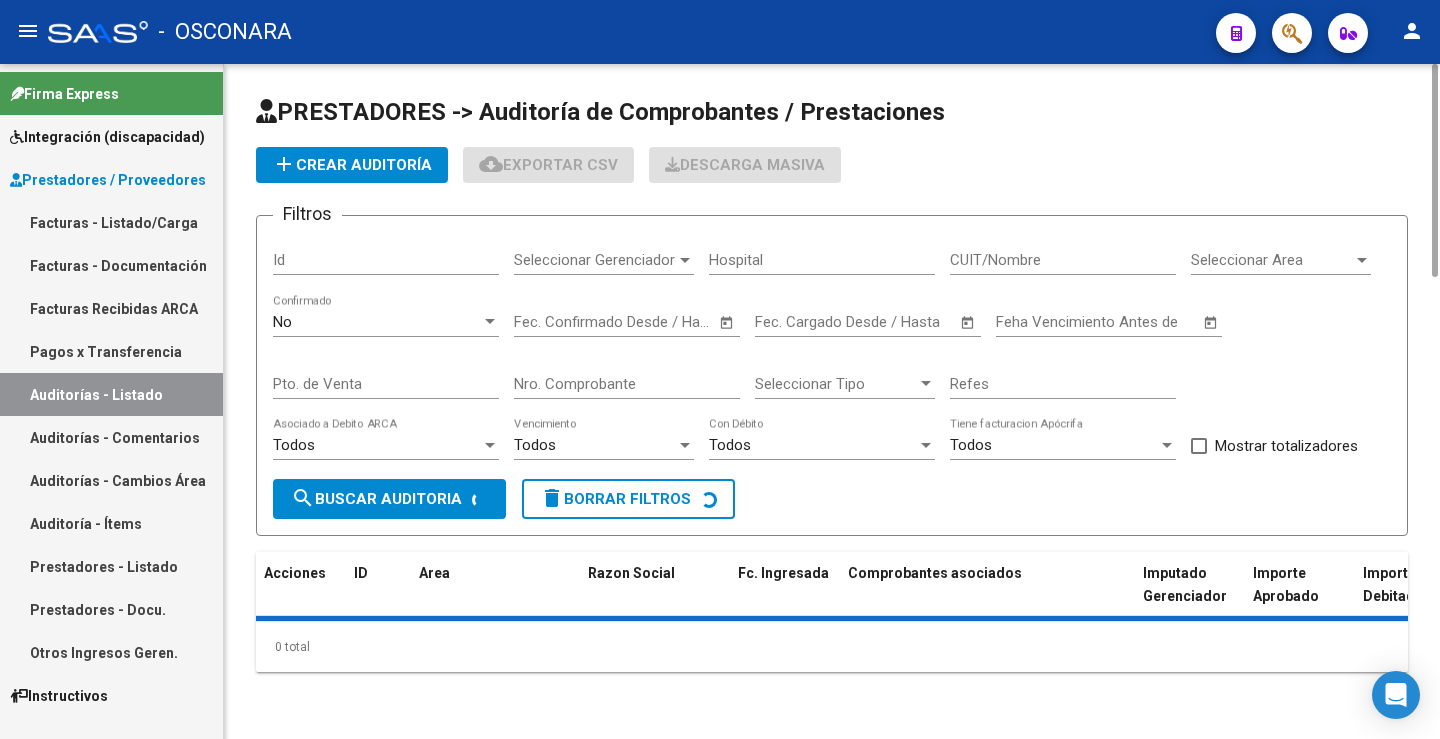 click on "No  Confirmado" 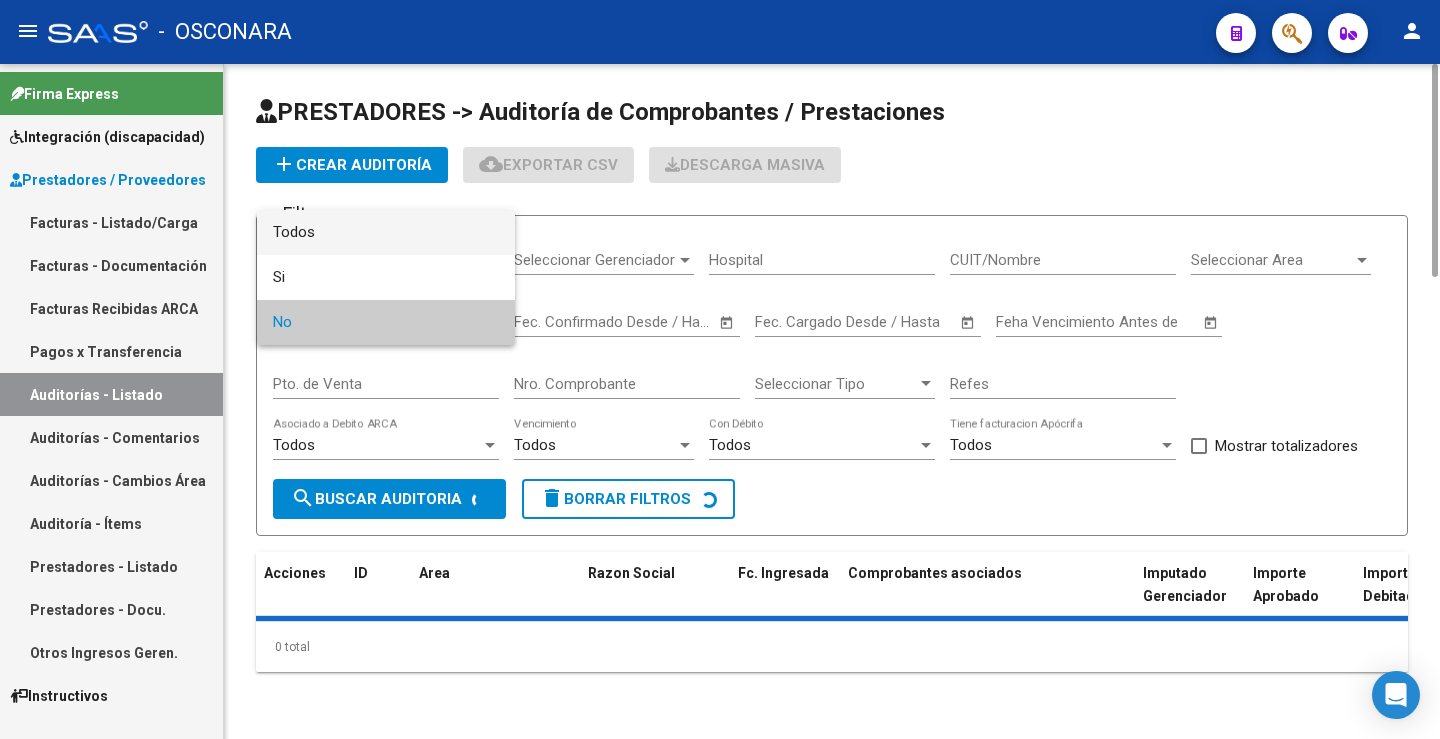 drag, startPoint x: 339, startPoint y: 243, endPoint x: 650, endPoint y: 380, distance: 339.8382 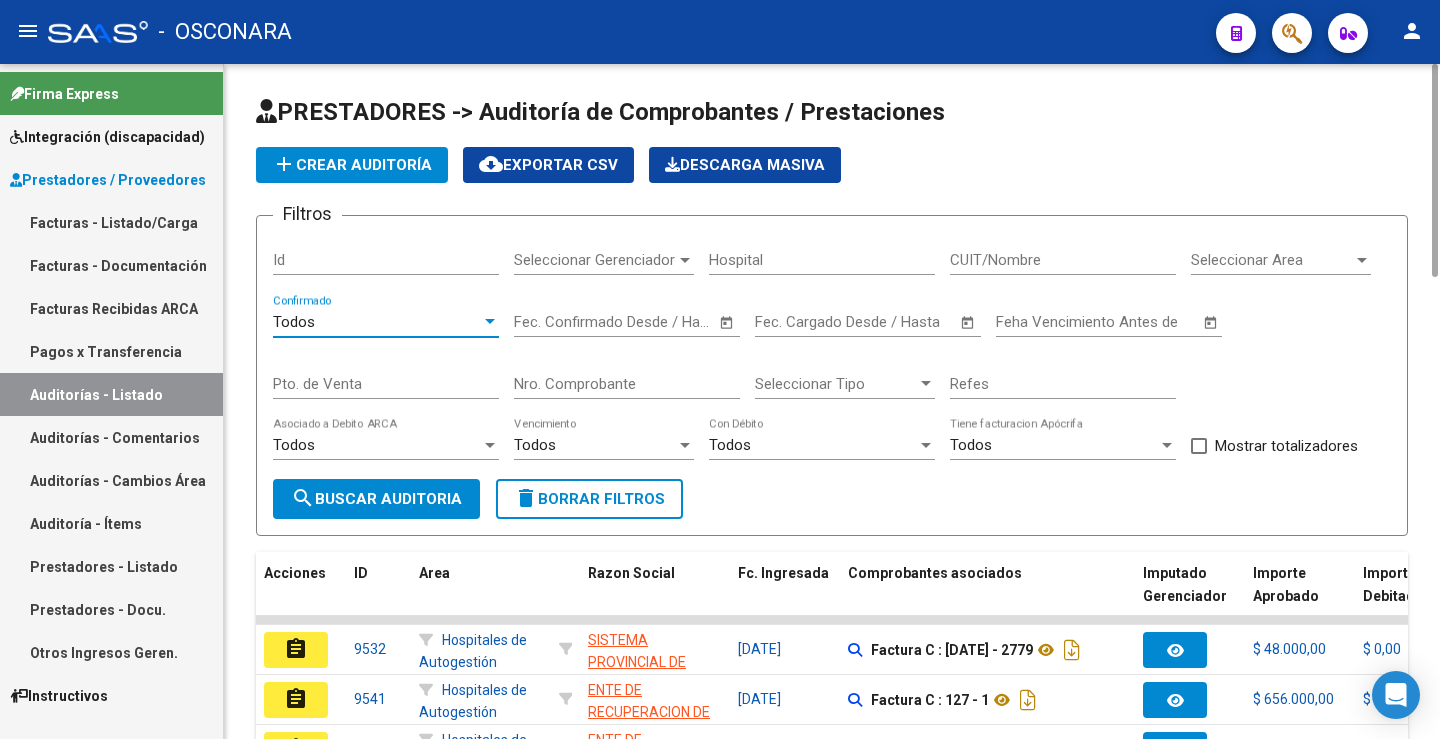 click on "Nro. Comprobante" at bounding box center [627, 384] 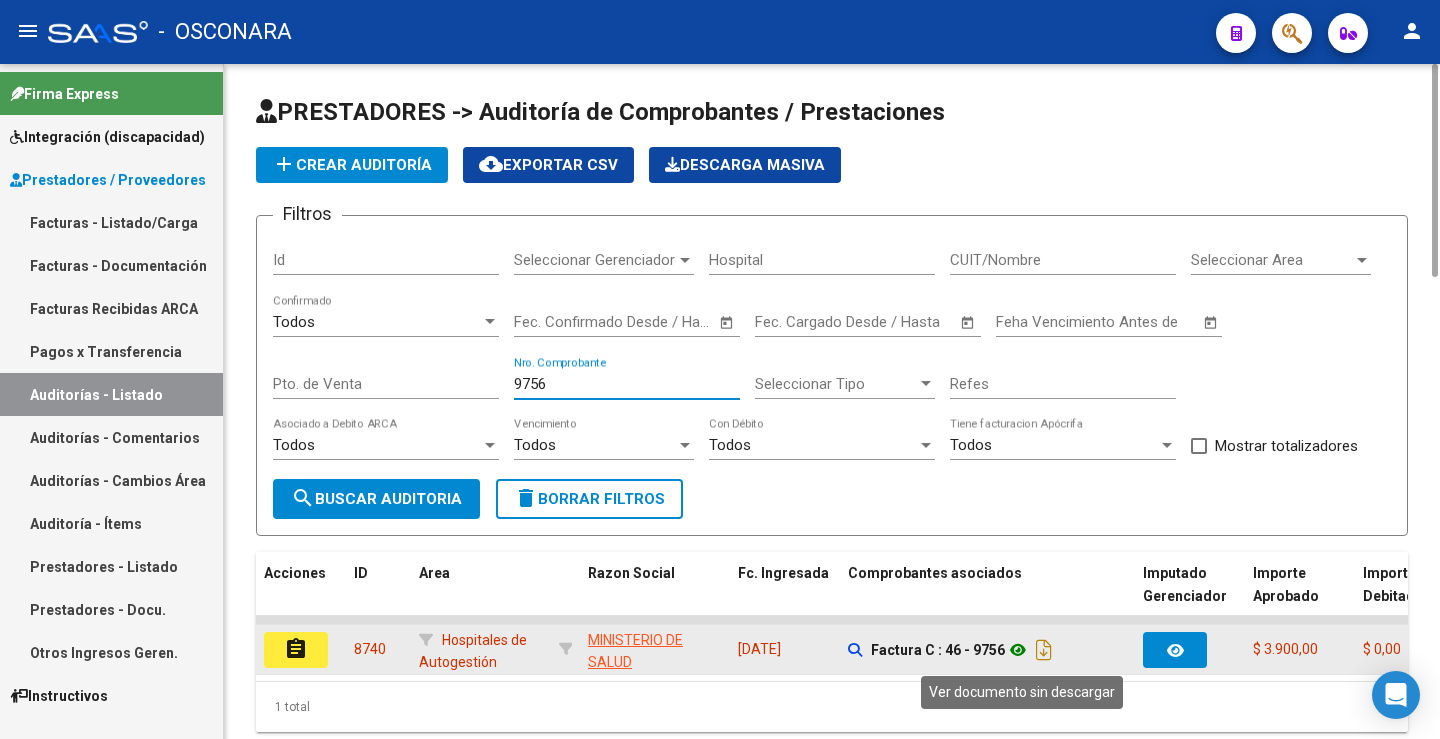 click 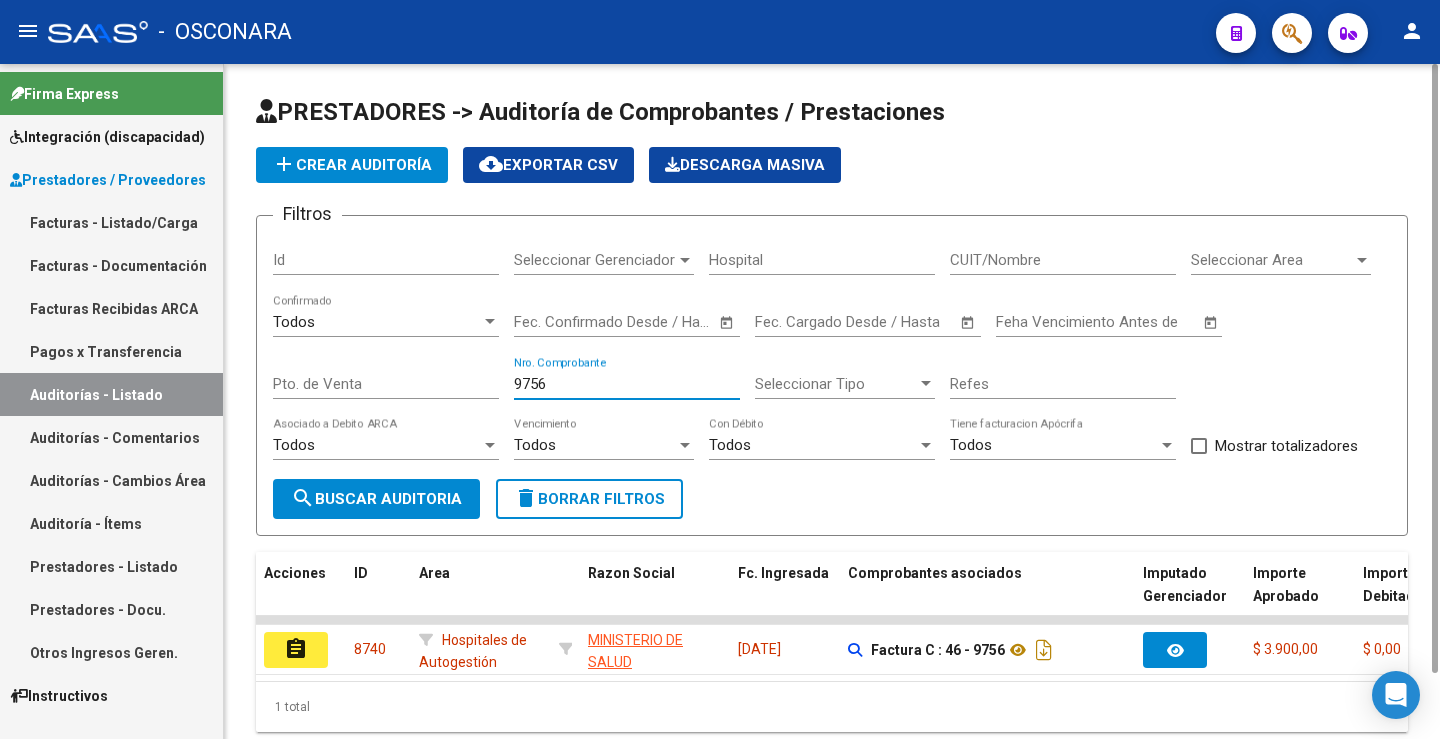 drag, startPoint x: 573, startPoint y: 378, endPoint x: 475, endPoint y: 395, distance: 99.46356 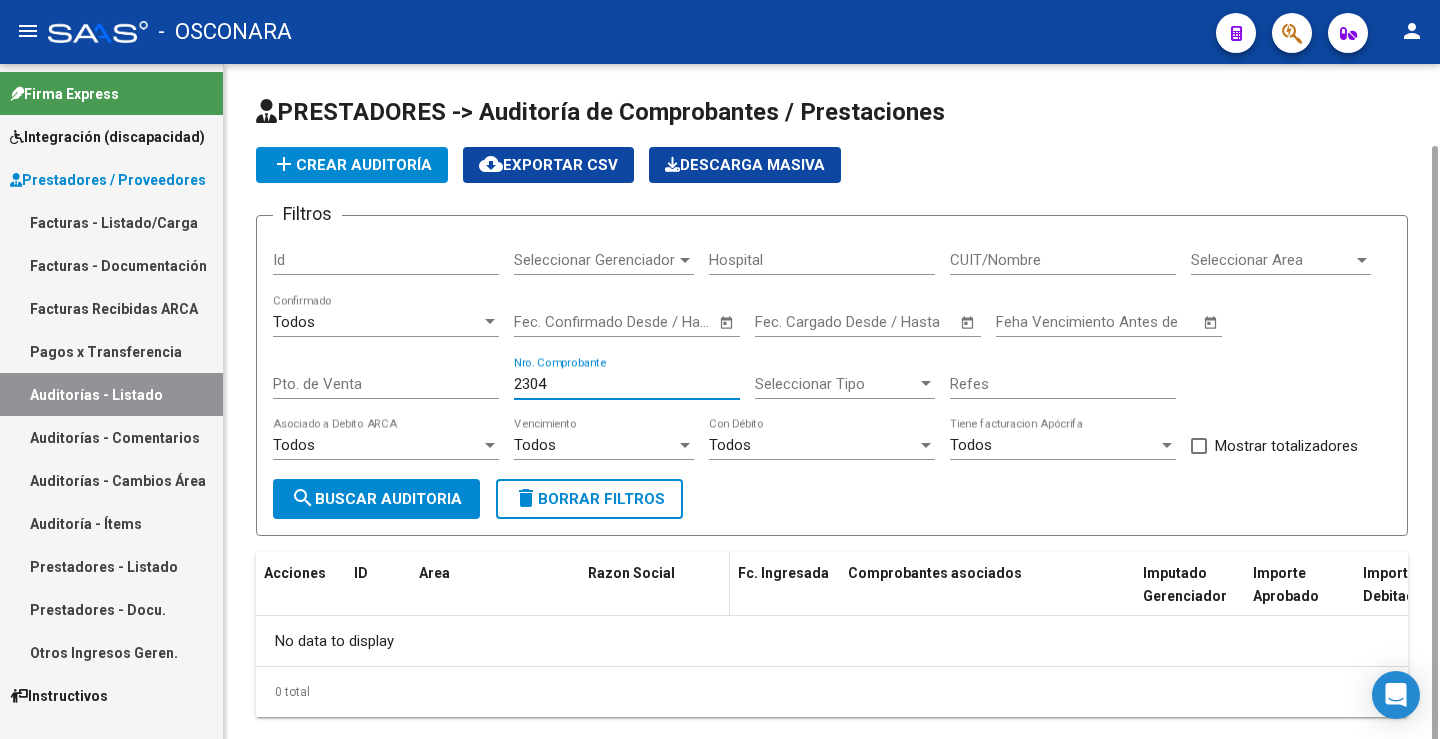 scroll, scrollTop: 42, scrollLeft: 0, axis: vertical 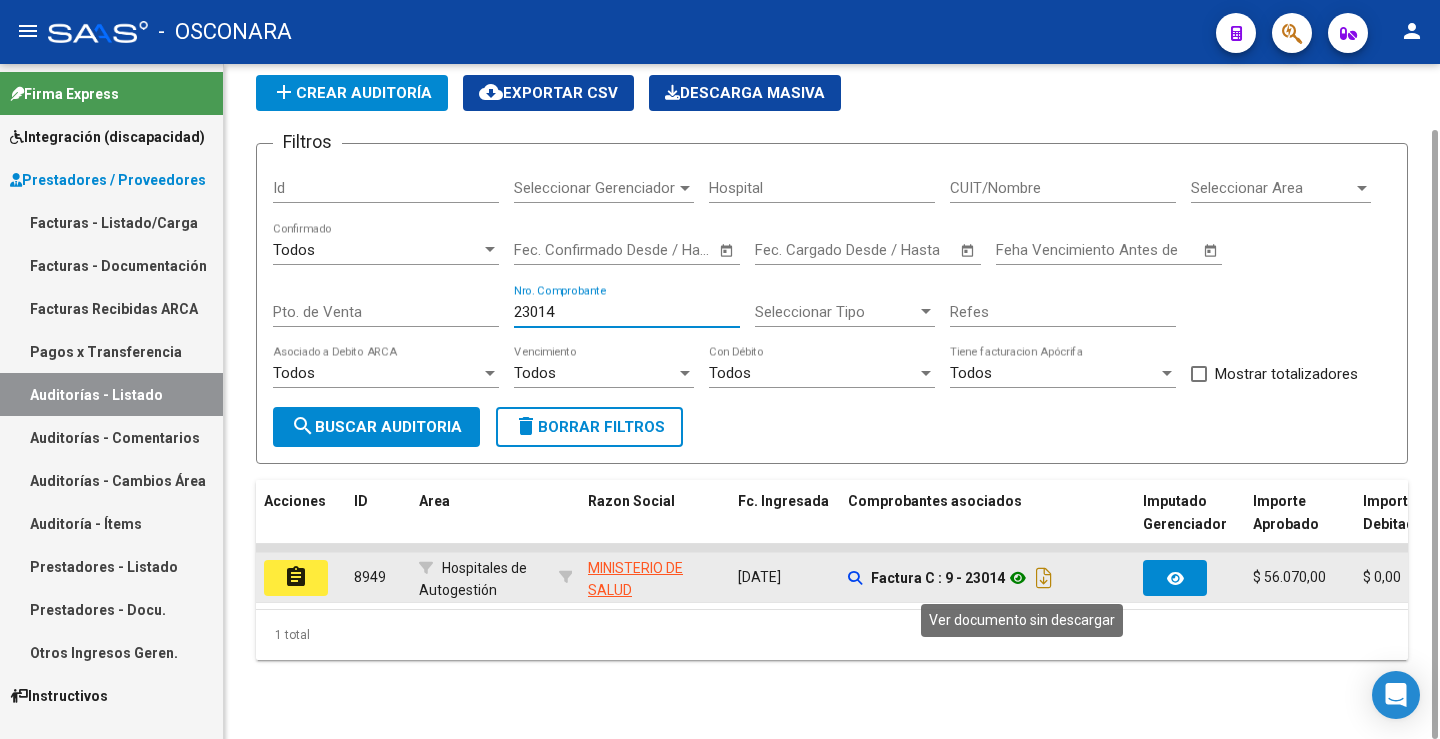 type on "23014" 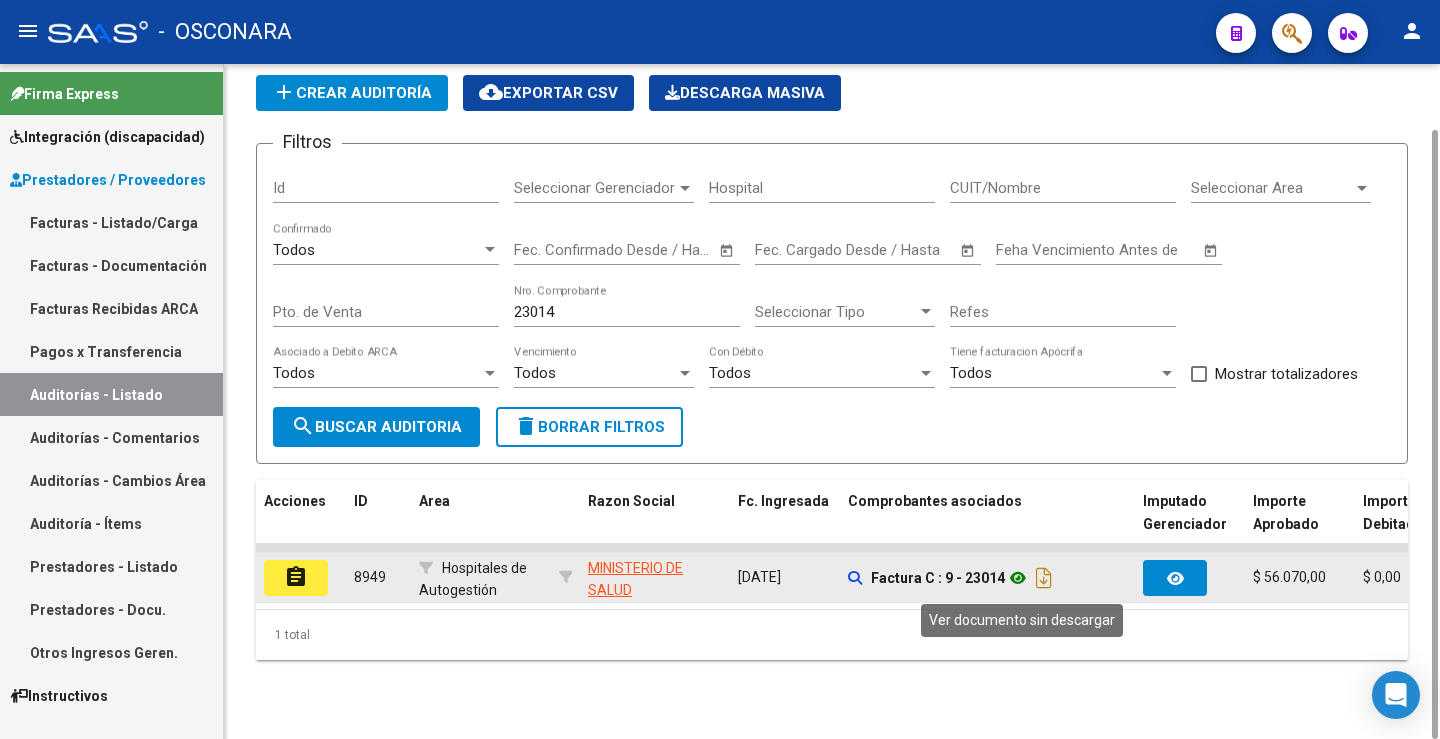 click 